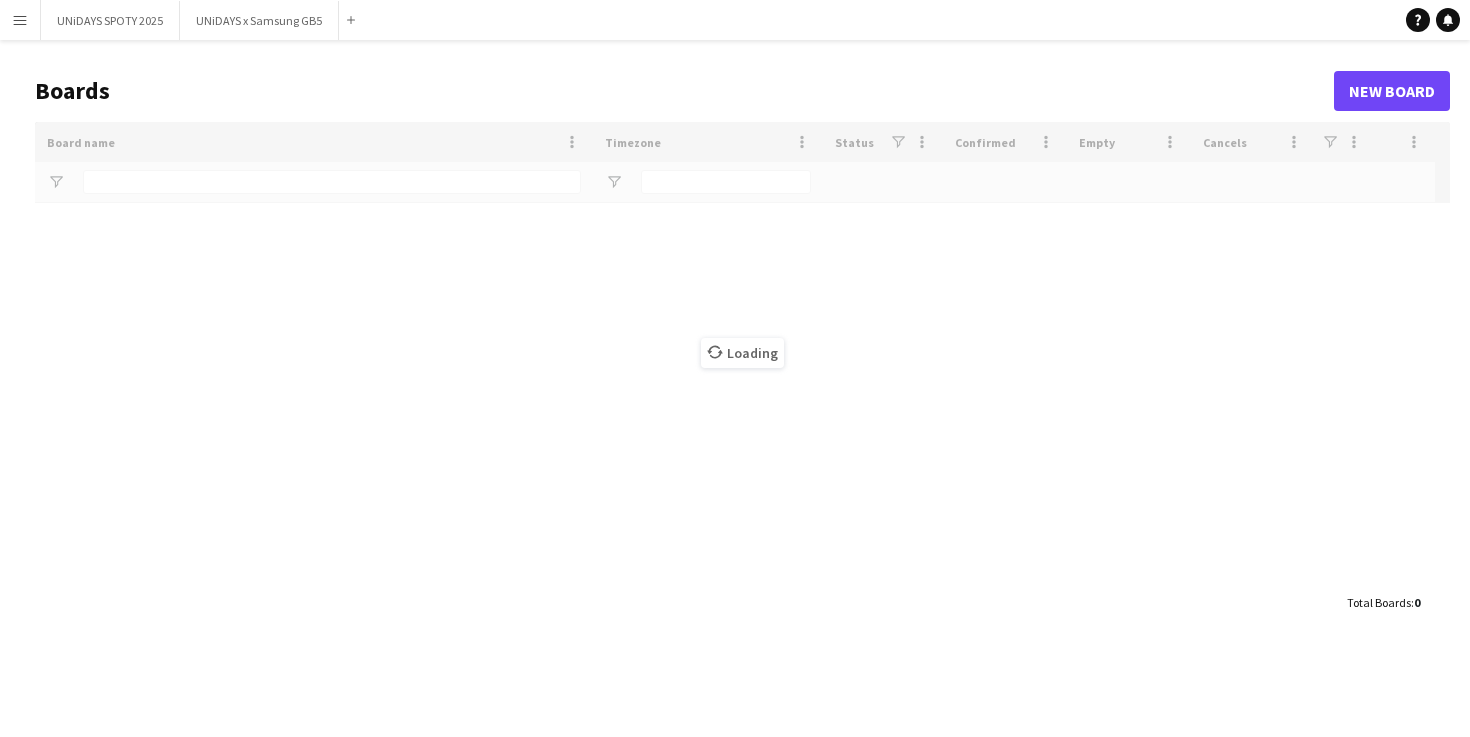 scroll, scrollTop: 0, scrollLeft: 0, axis: both 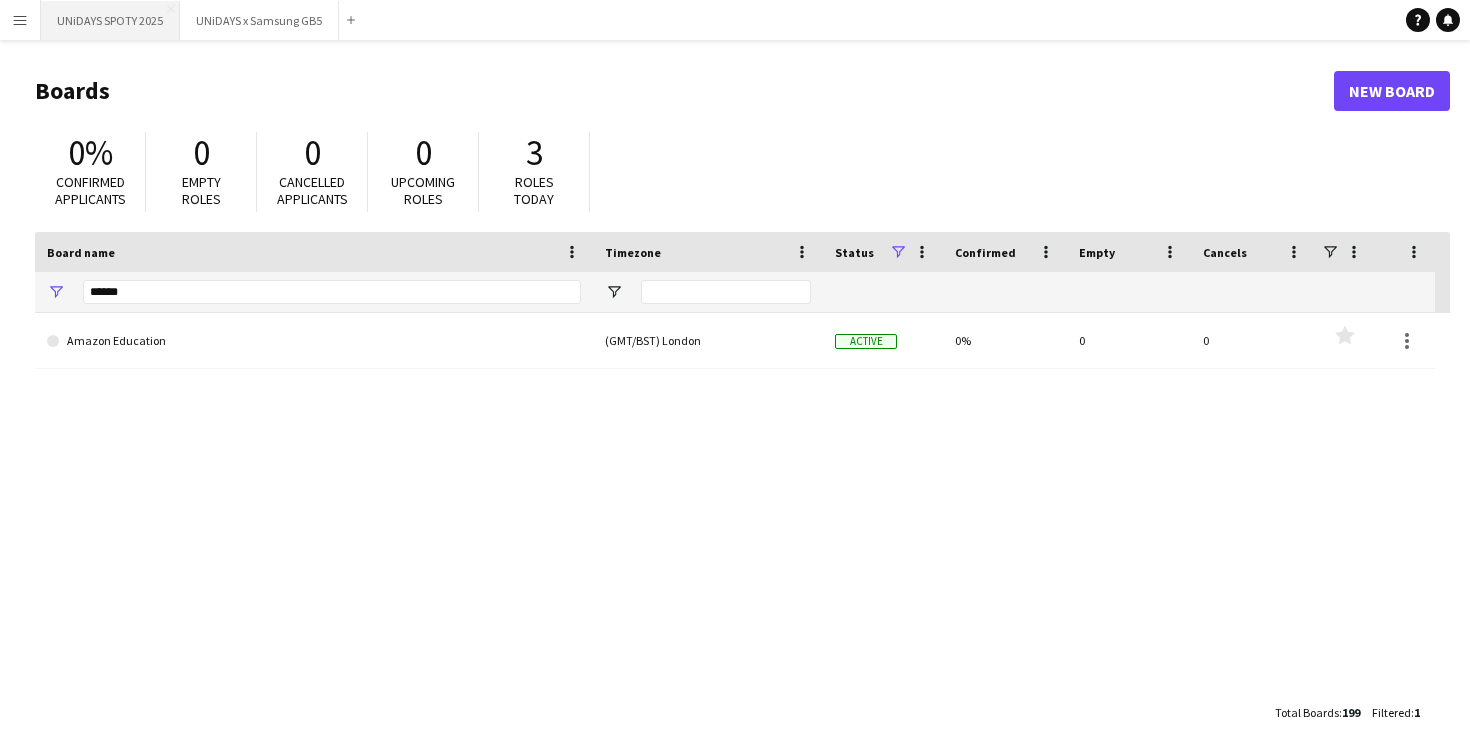 click on "UNiDAYS SPOTY 2025
Close" at bounding box center (110, 20) 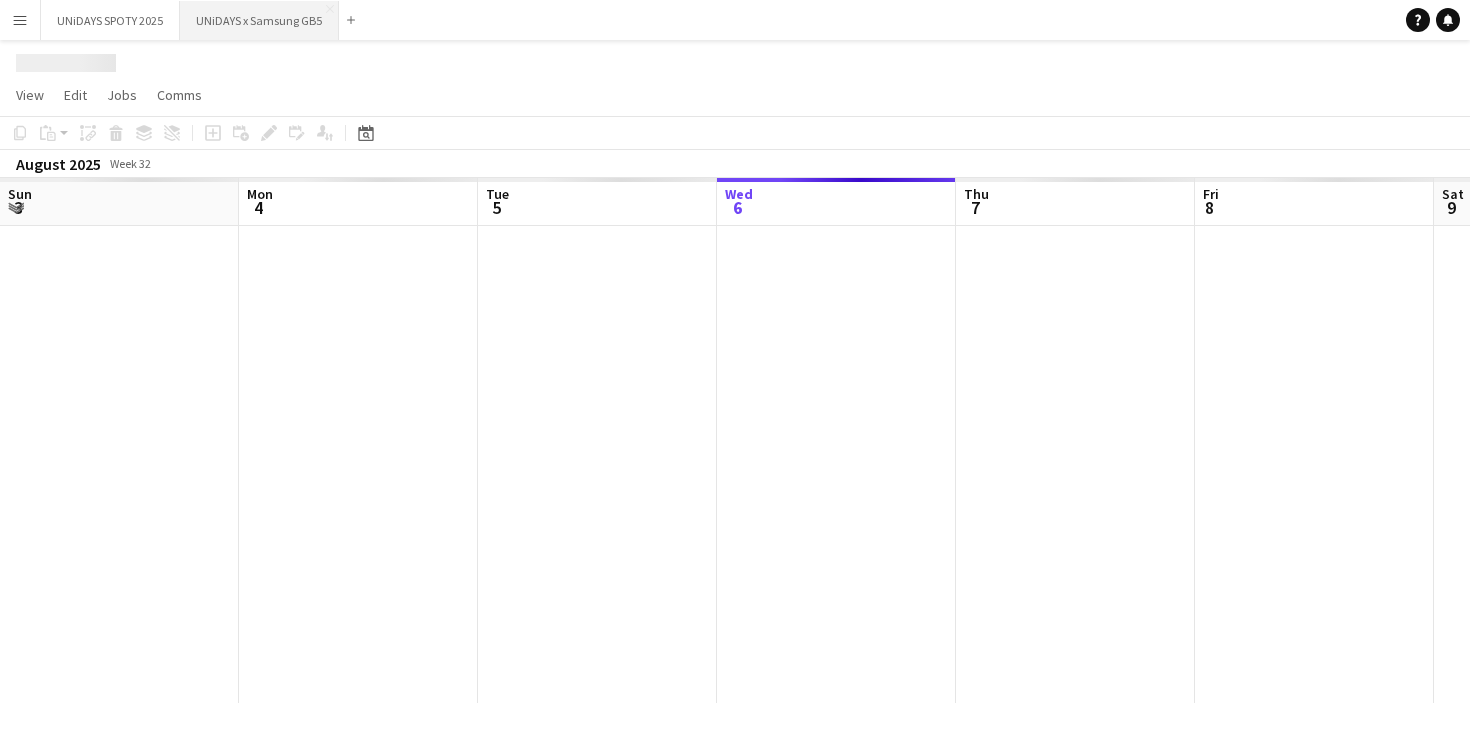 scroll, scrollTop: 0, scrollLeft: 478, axis: horizontal 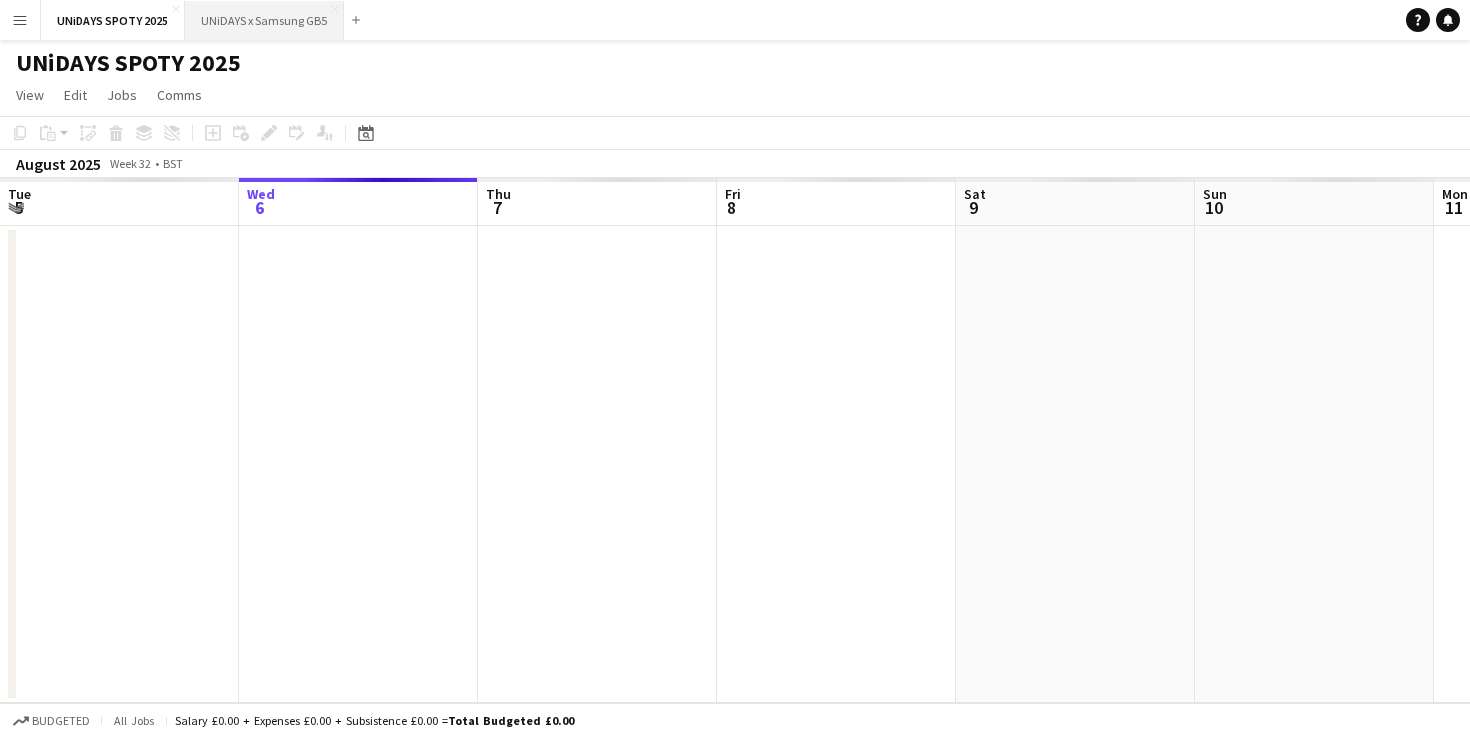 click on "UNiDAYS x Samsung GB5
Close" at bounding box center [264, 20] 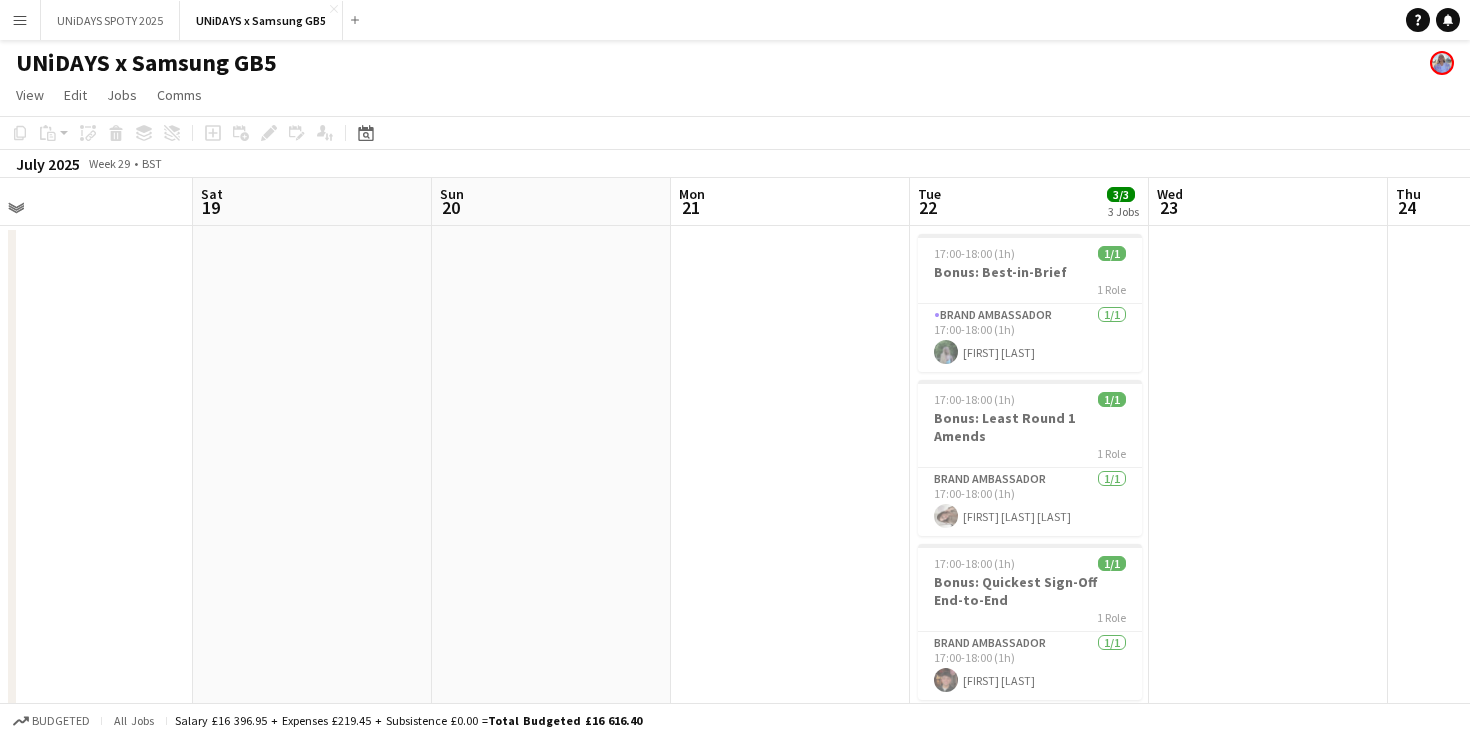 scroll, scrollTop: 0, scrollLeft: 525, axis: horizontal 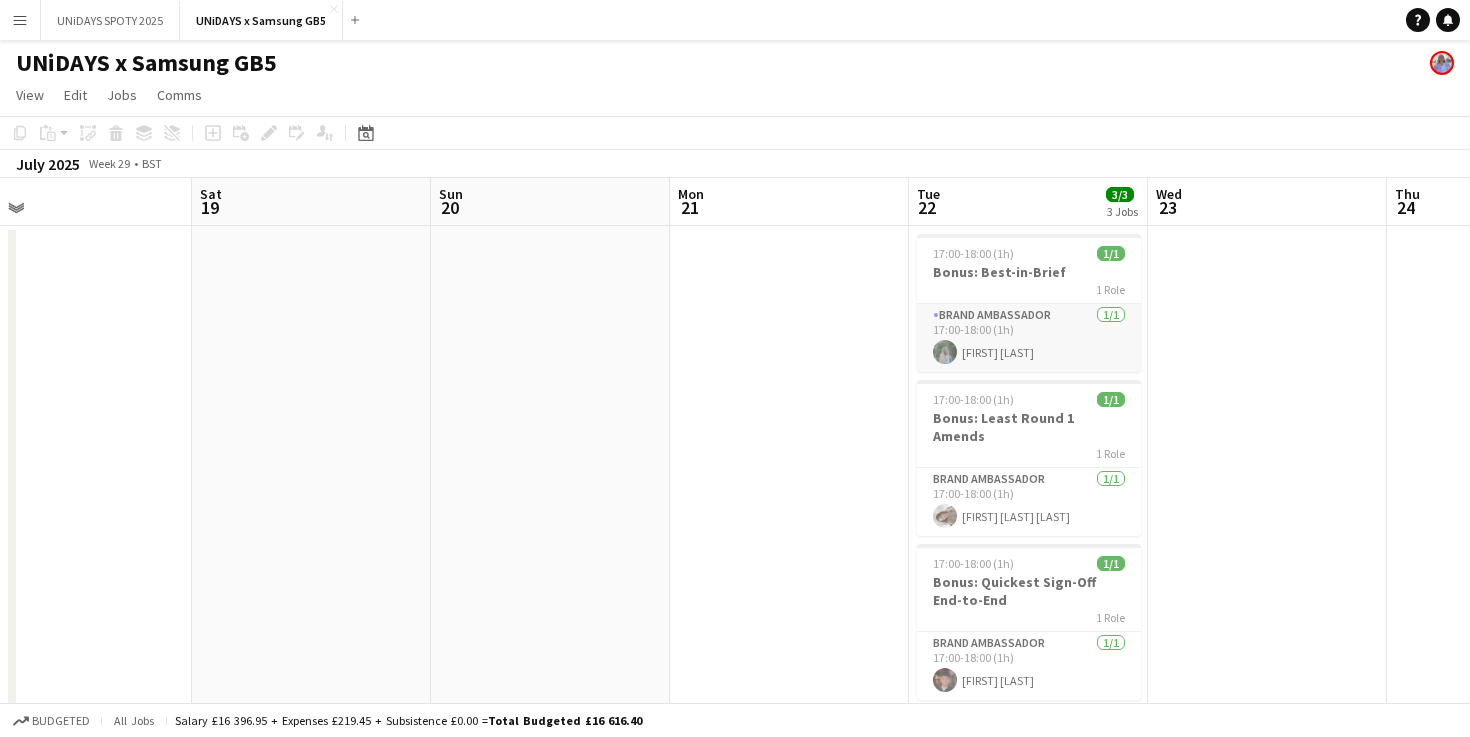 click on "Brand Ambassador   1/1   17:00-18:00 (1h)
[FIRST] [LAST]" at bounding box center (1029, 338) 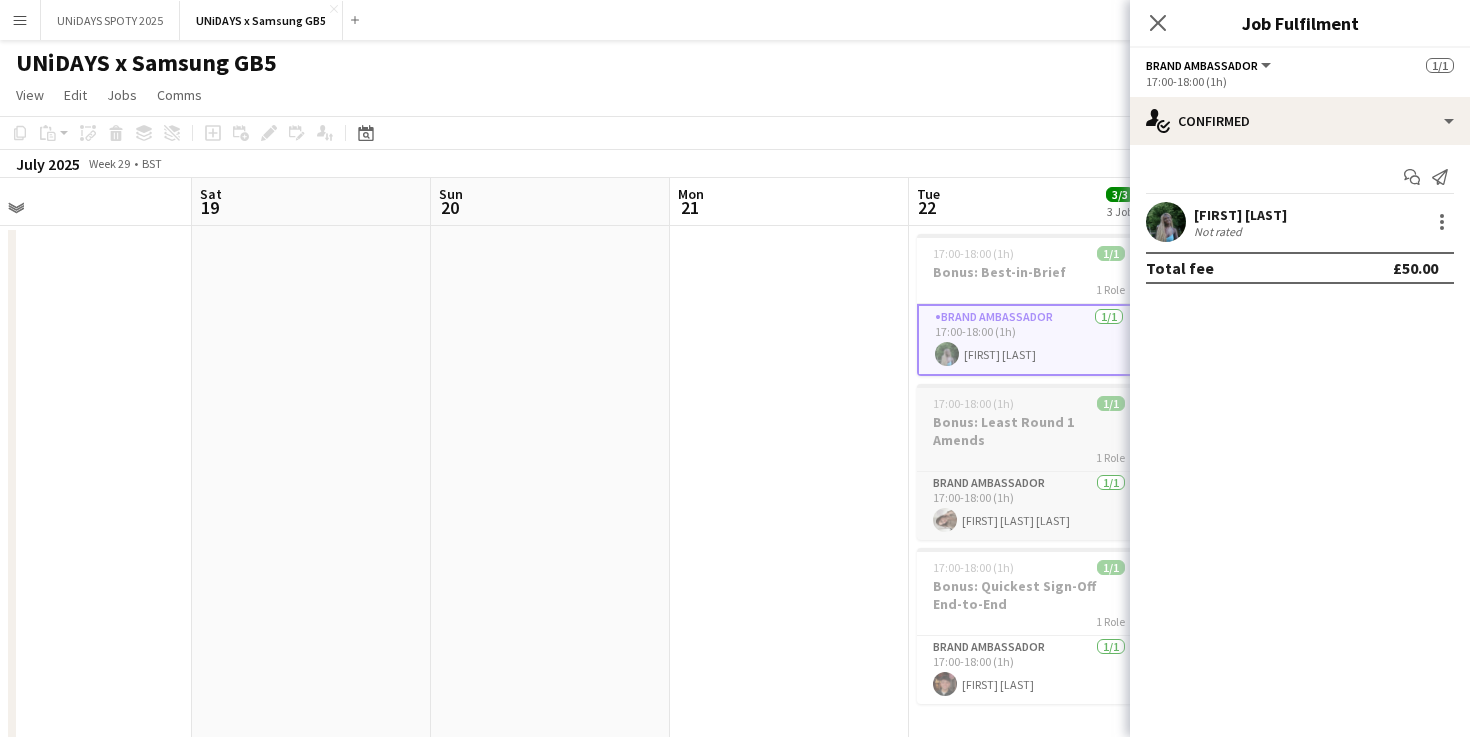 click on "17:00-18:00 (1h)    1/1   Bonus: Quickest Sign-Off End-to-End   1 Role   Brand Ambassador   1/1   17:00-18:00 (1h)
[FIRST] [LAST] [LAST]" at bounding box center (1029, 462) 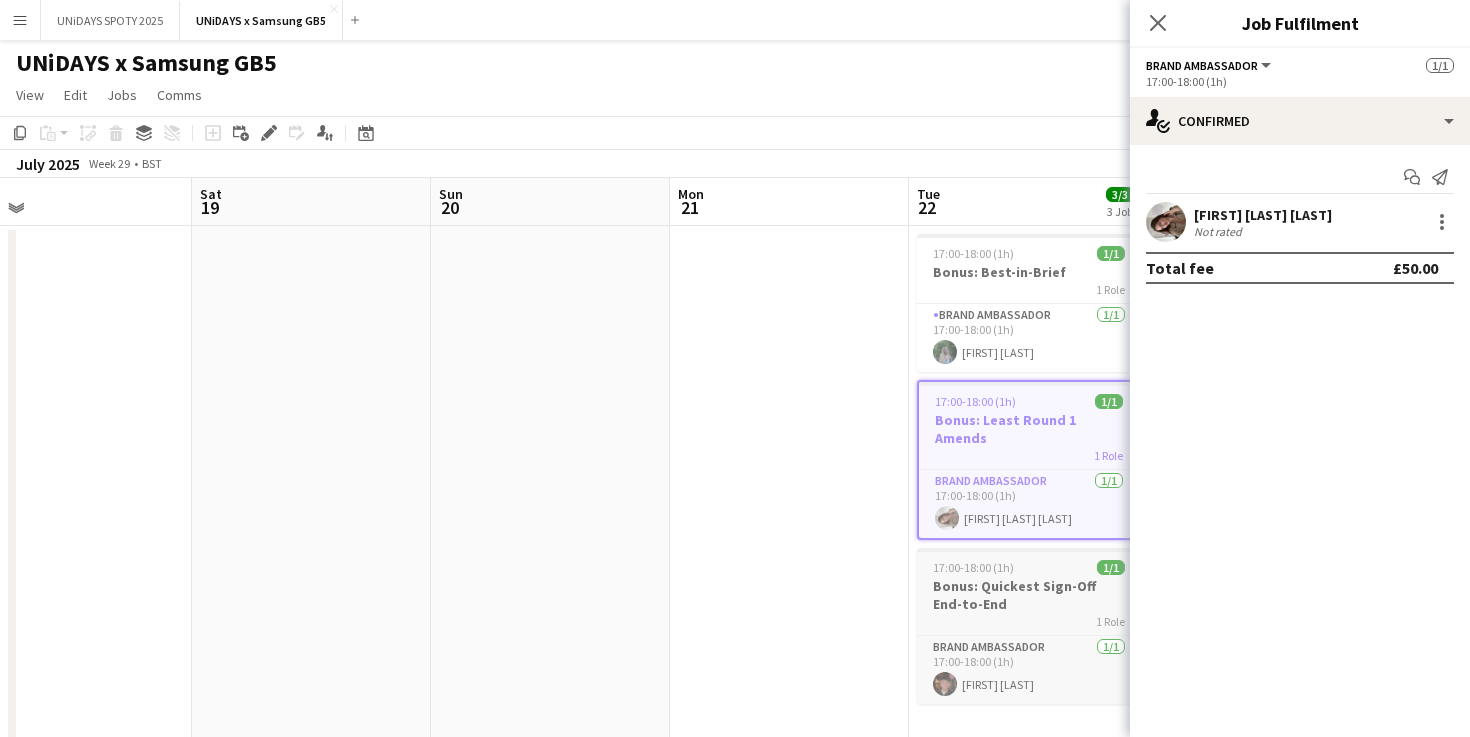 click on "1 Role" at bounding box center (1029, 621) 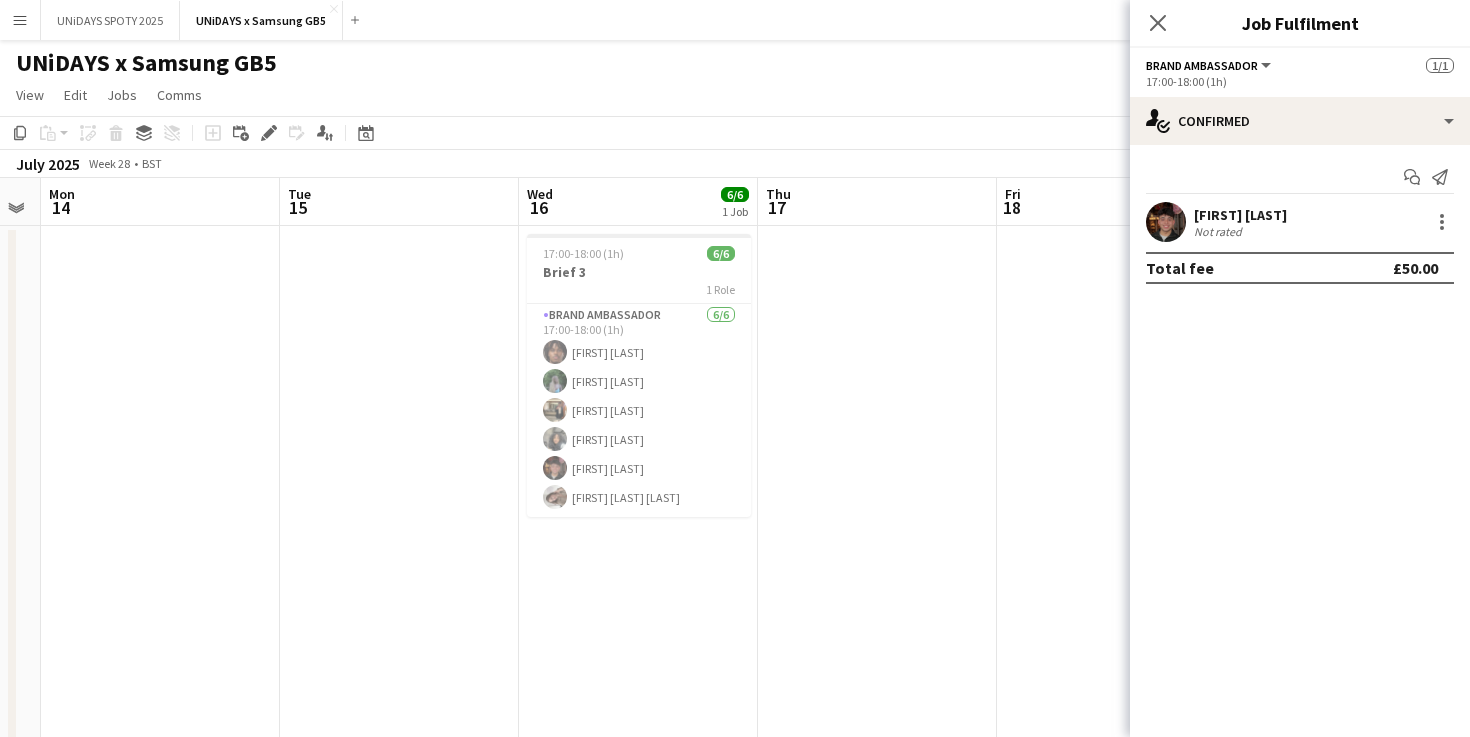 scroll, scrollTop: 0, scrollLeft: 429, axis: horizontal 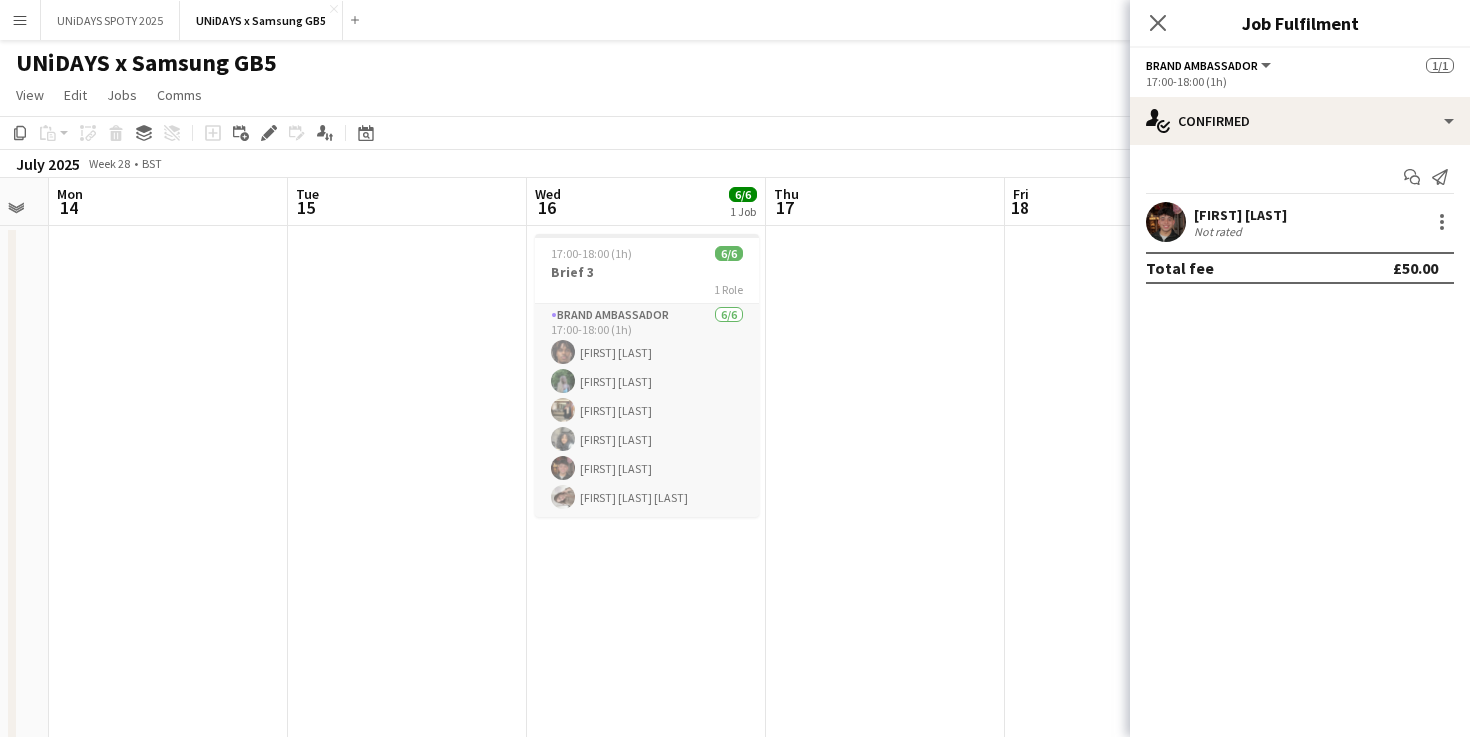 click on "Brand Ambassador   6/6   17:00-18:00 (1h)
[FIRST] [LAST] [FIRST] [LAST] [FIRST] [LAST] [FIRST] [LAST] [FIRST] [LAST] [FIRST] [LAST]" at bounding box center (647, 410) 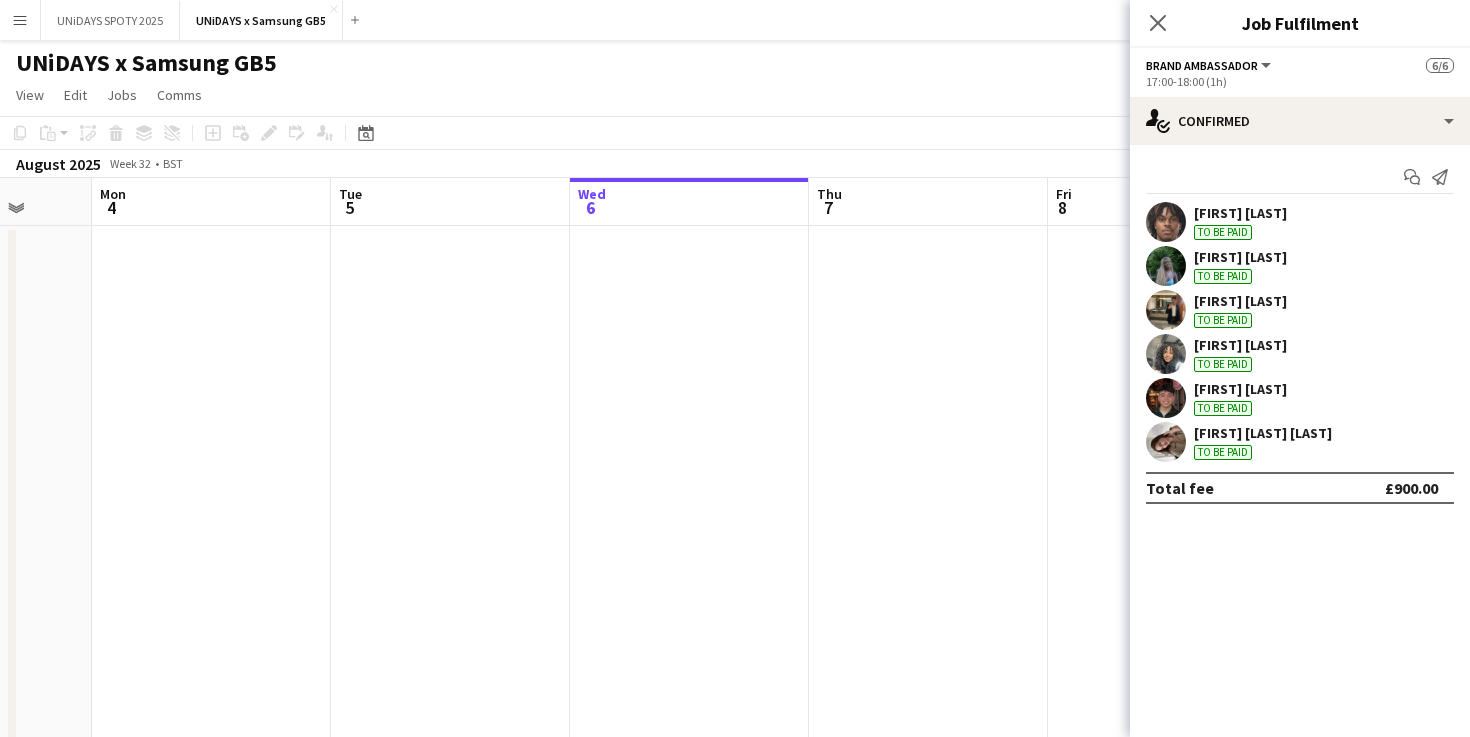 scroll, scrollTop: 0, scrollLeft: 962, axis: horizontal 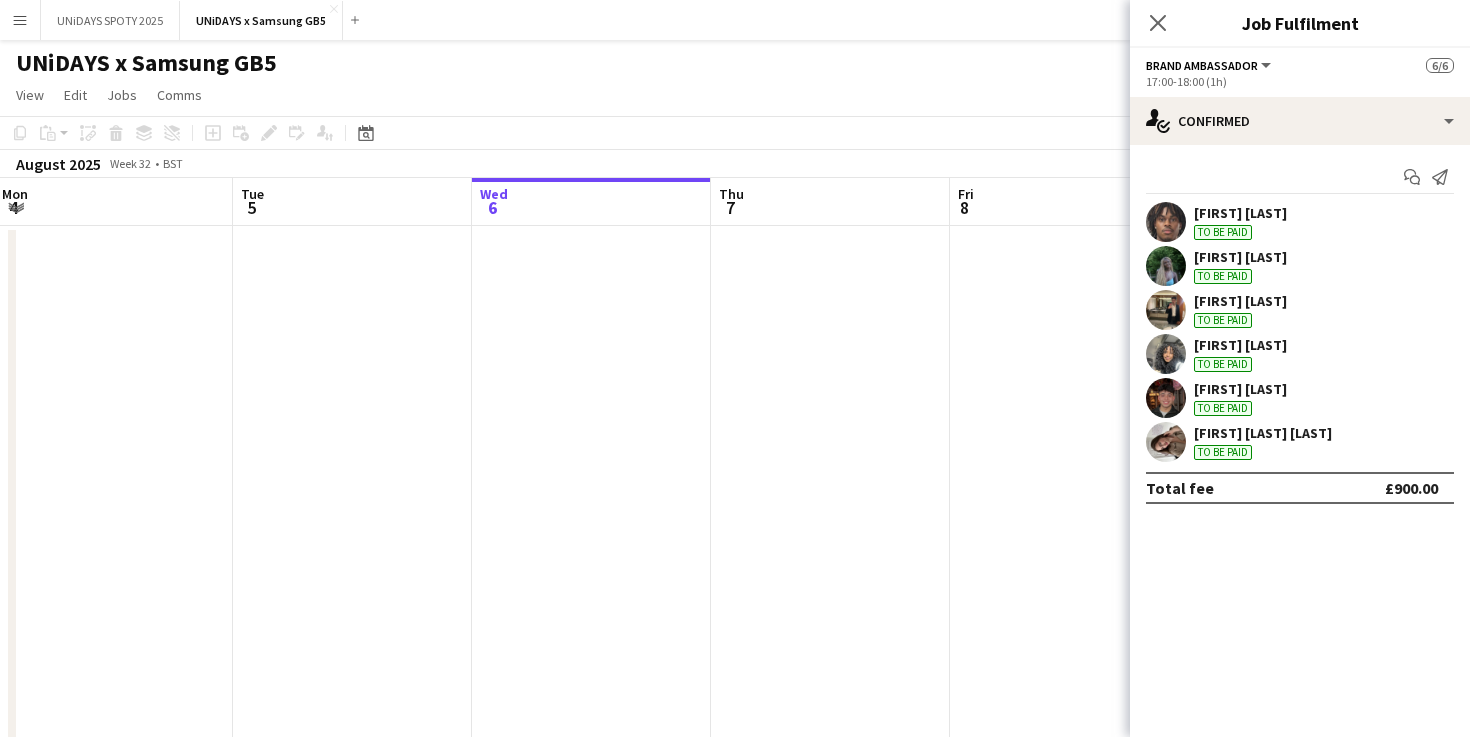 click at bounding box center (591, 485) 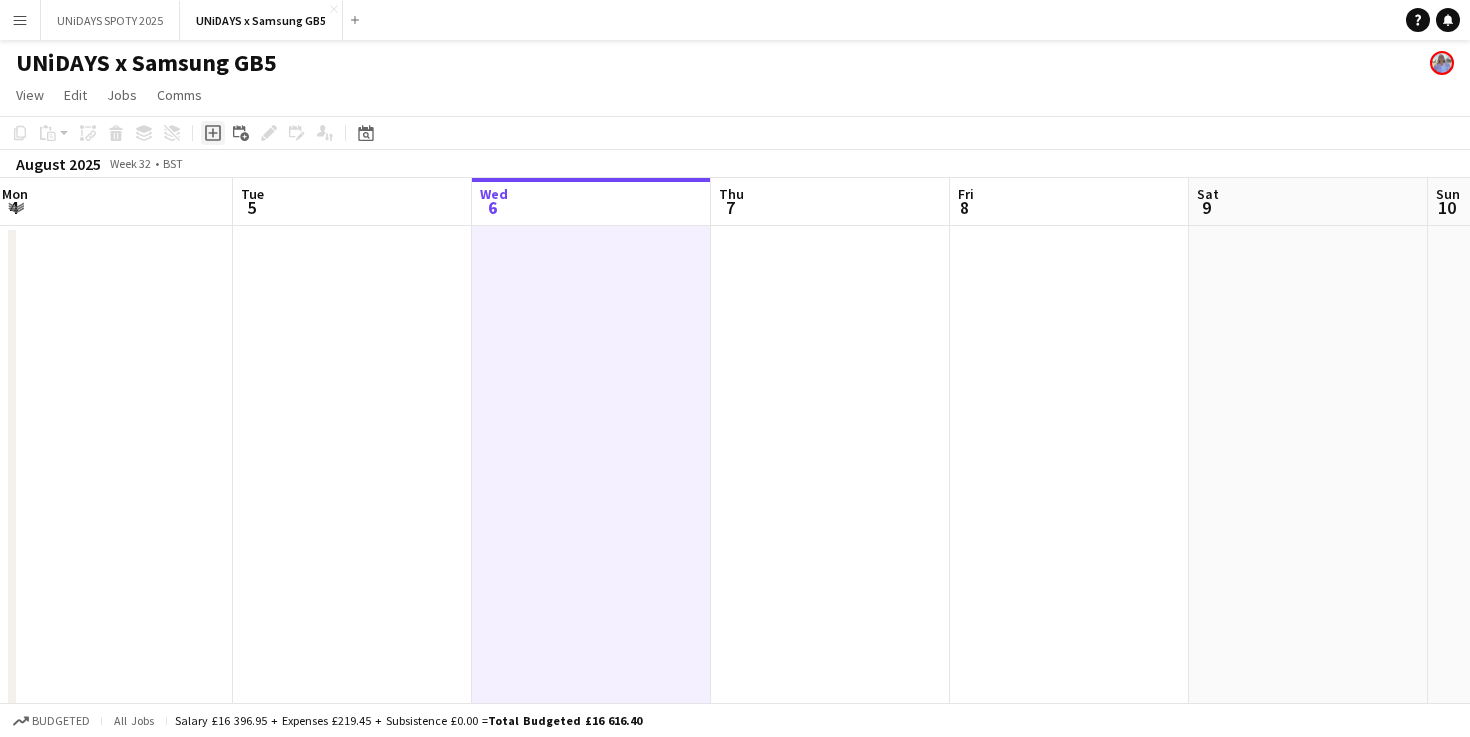 click 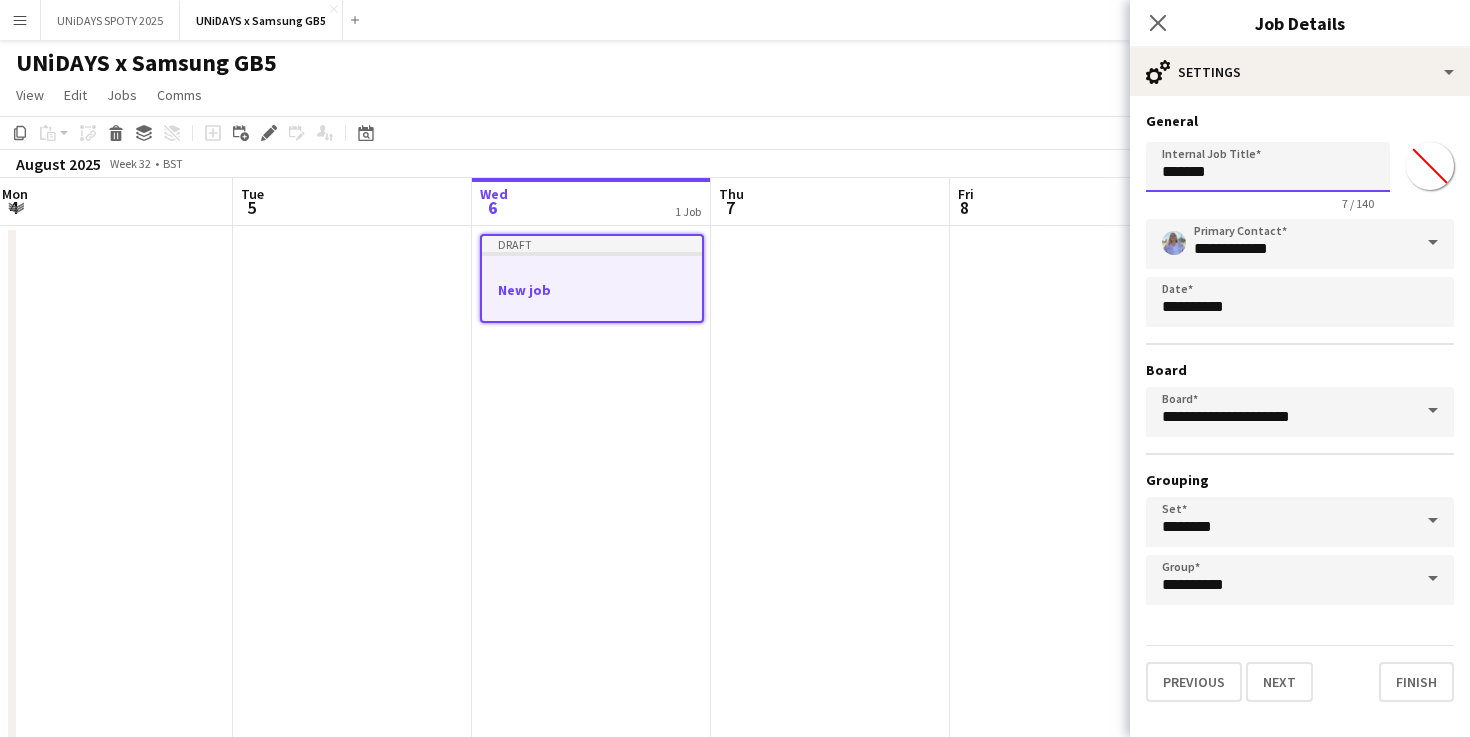 click on "*******" at bounding box center (1268, 167) 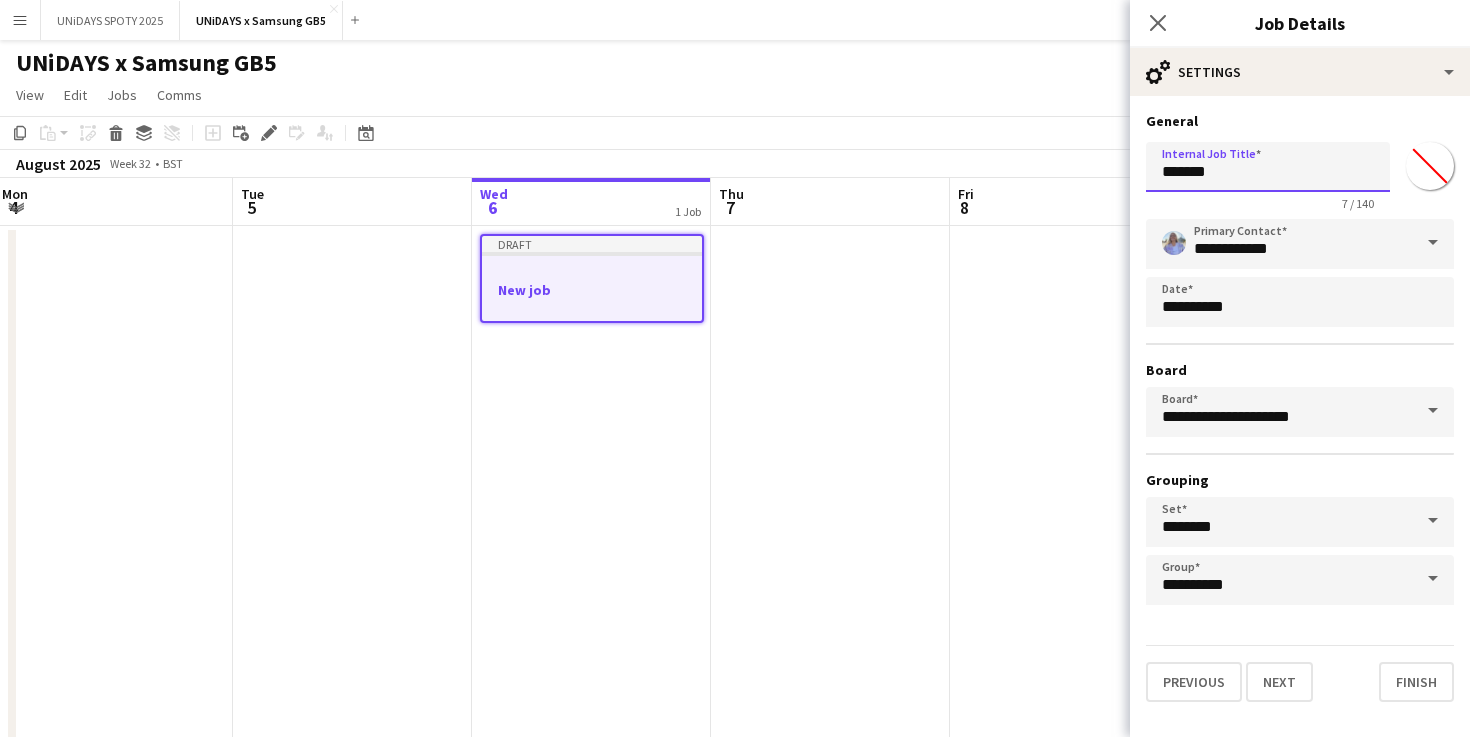 click on "*******" at bounding box center [1268, 167] 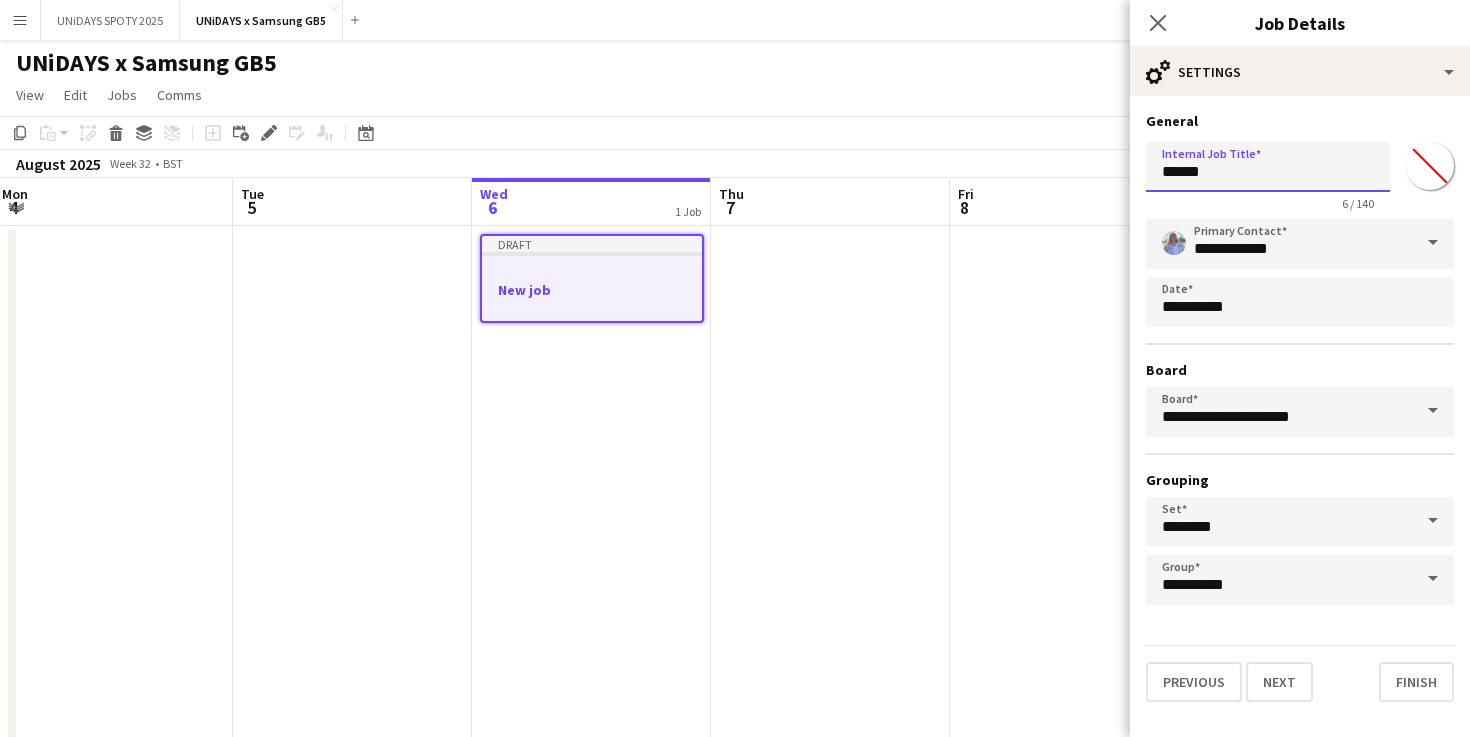 type on "*******" 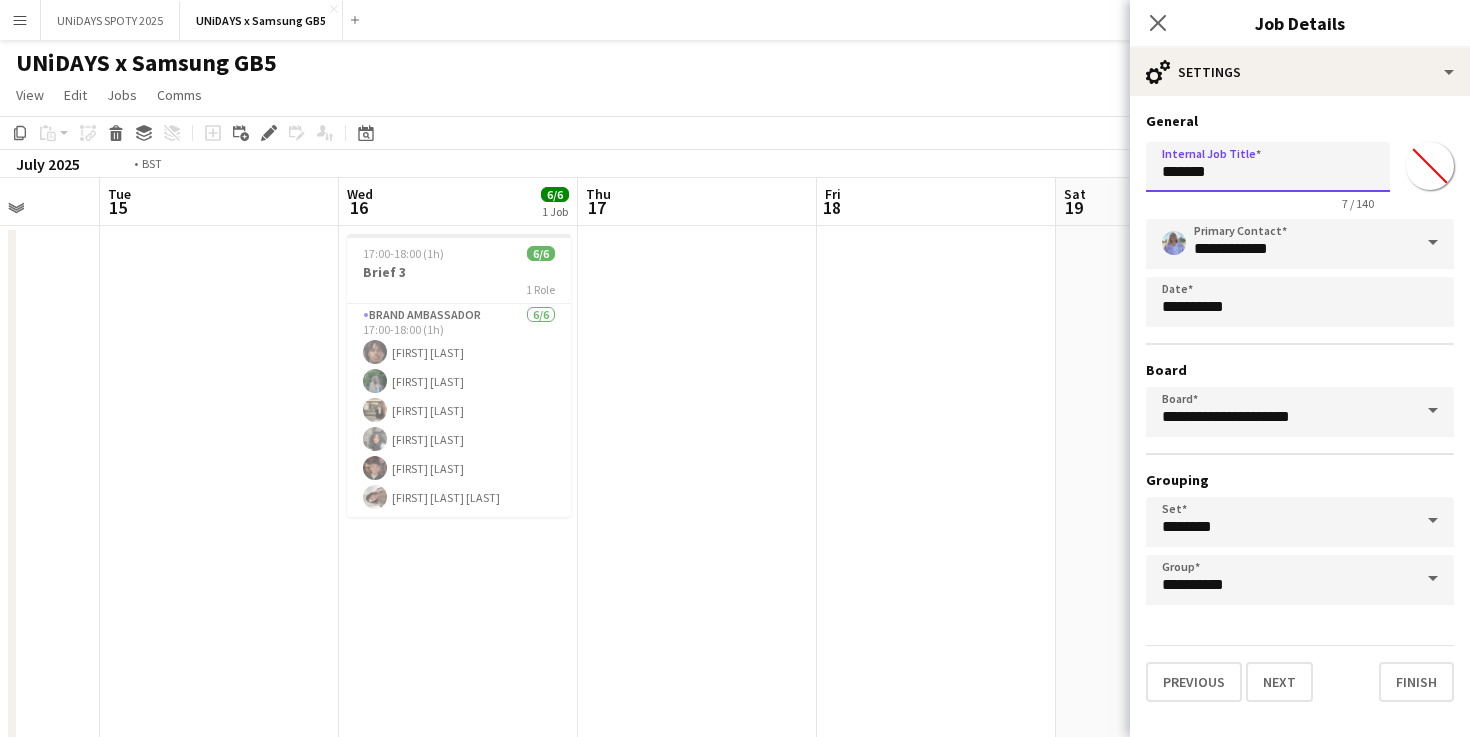 scroll, scrollTop: 0, scrollLeft: 427, axis: horizontal 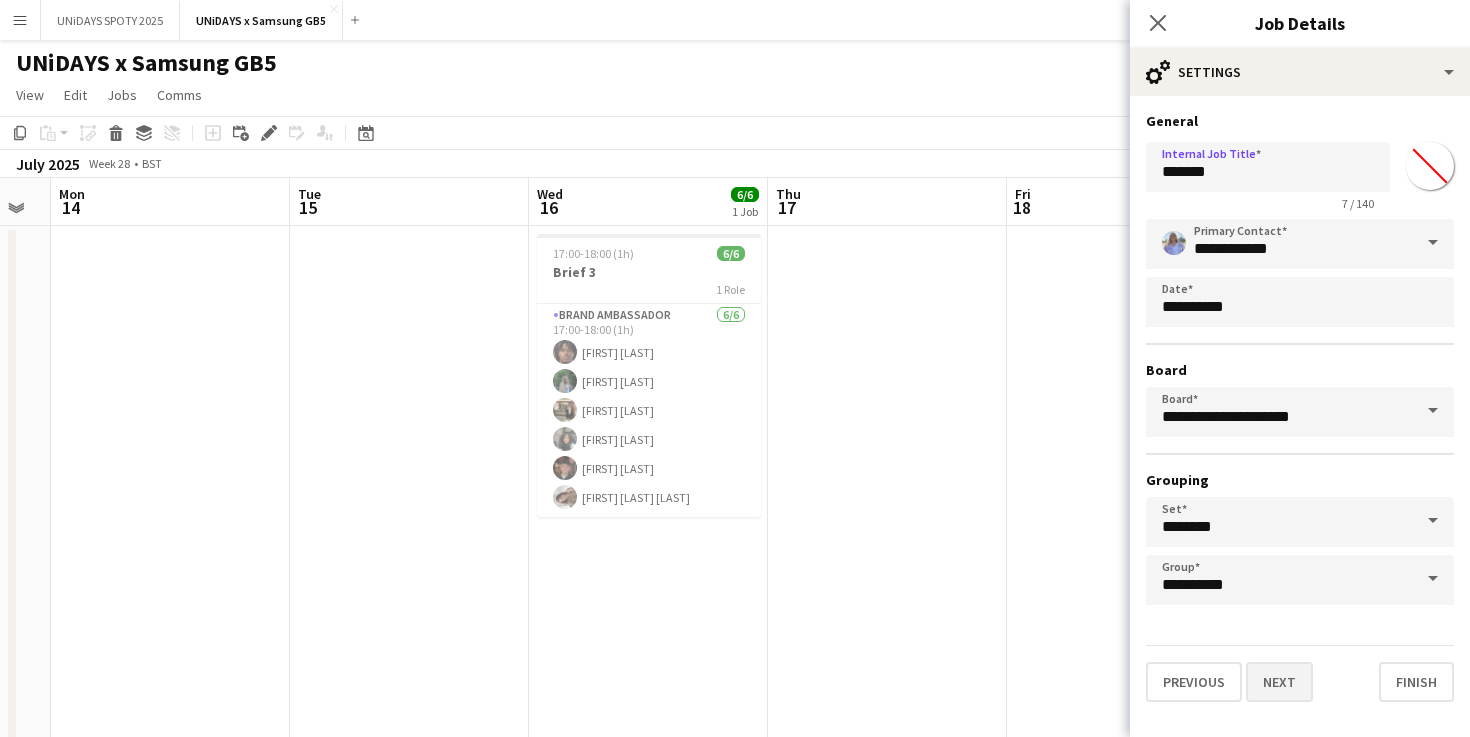 click on "Next" at bounding box center (1279, 682) 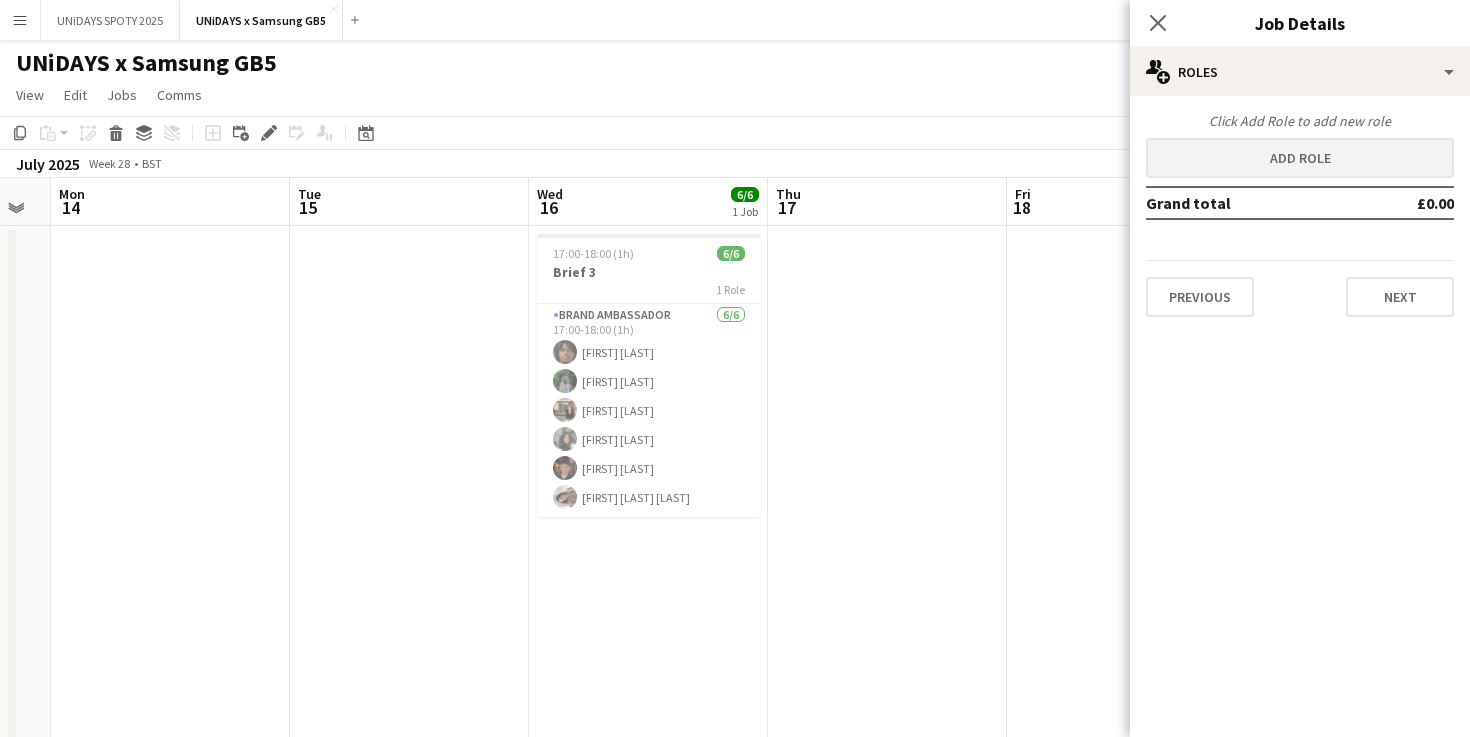 click on "Add role" at bounding box center [1300, 158] 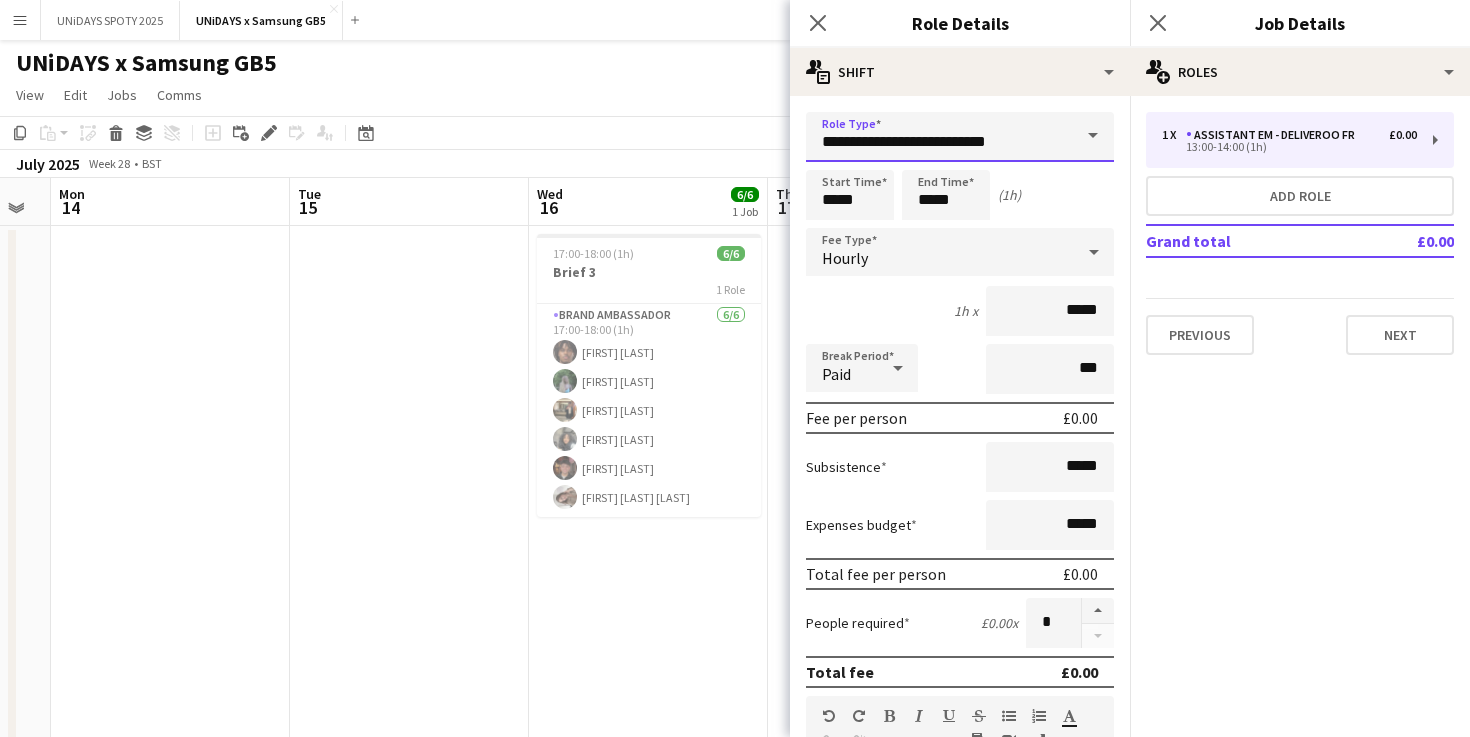 click on "**********" at bounding box center [960, 137] 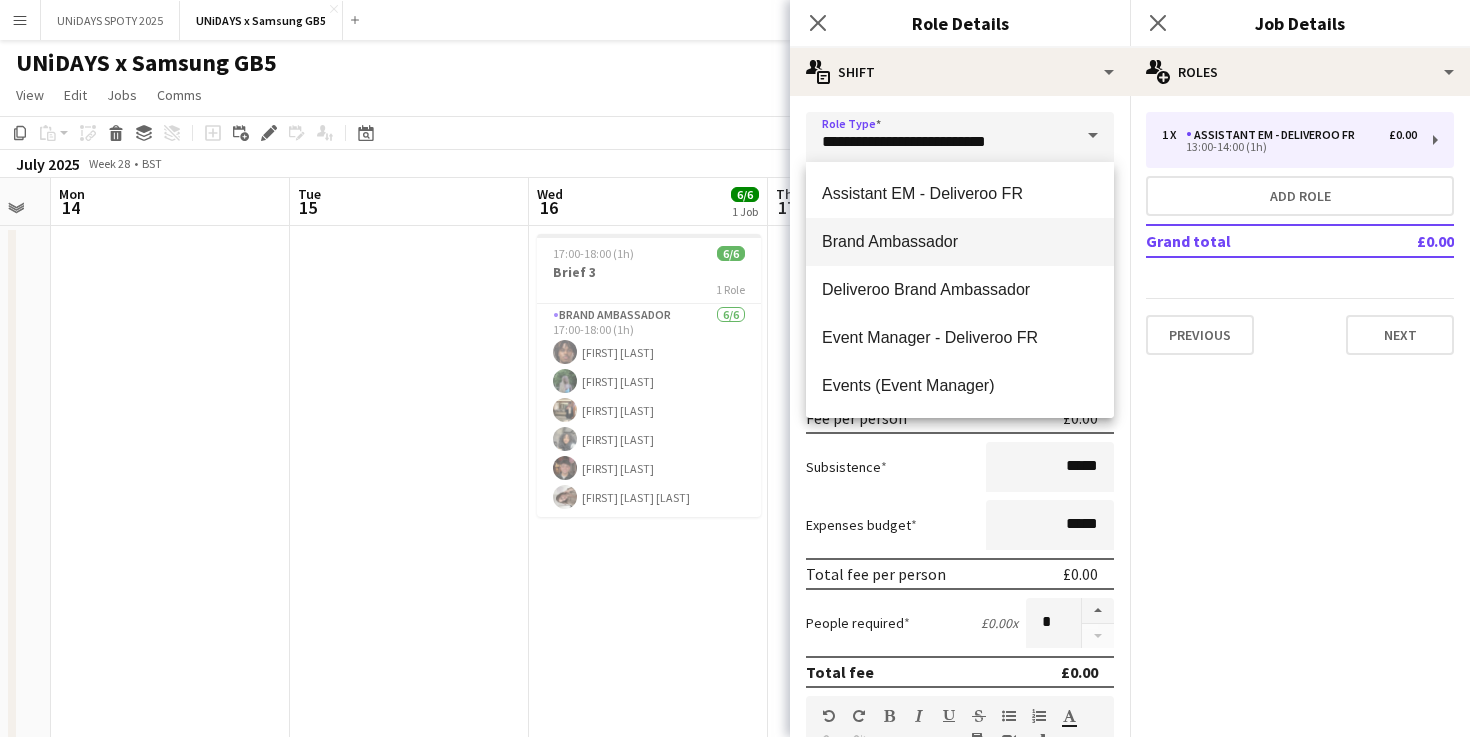 click on "Brand Ambassador" at bounding box center [960, 241] 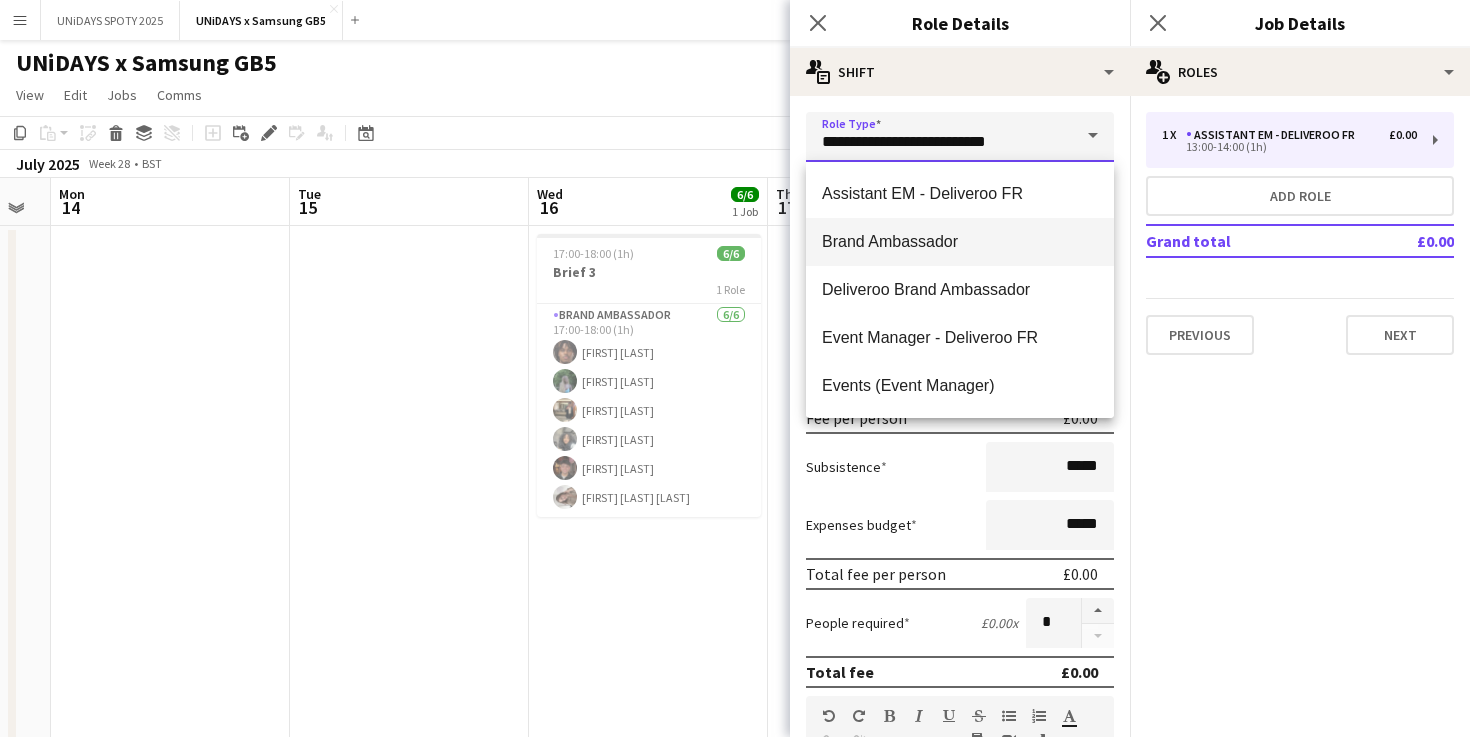 type on "**********" 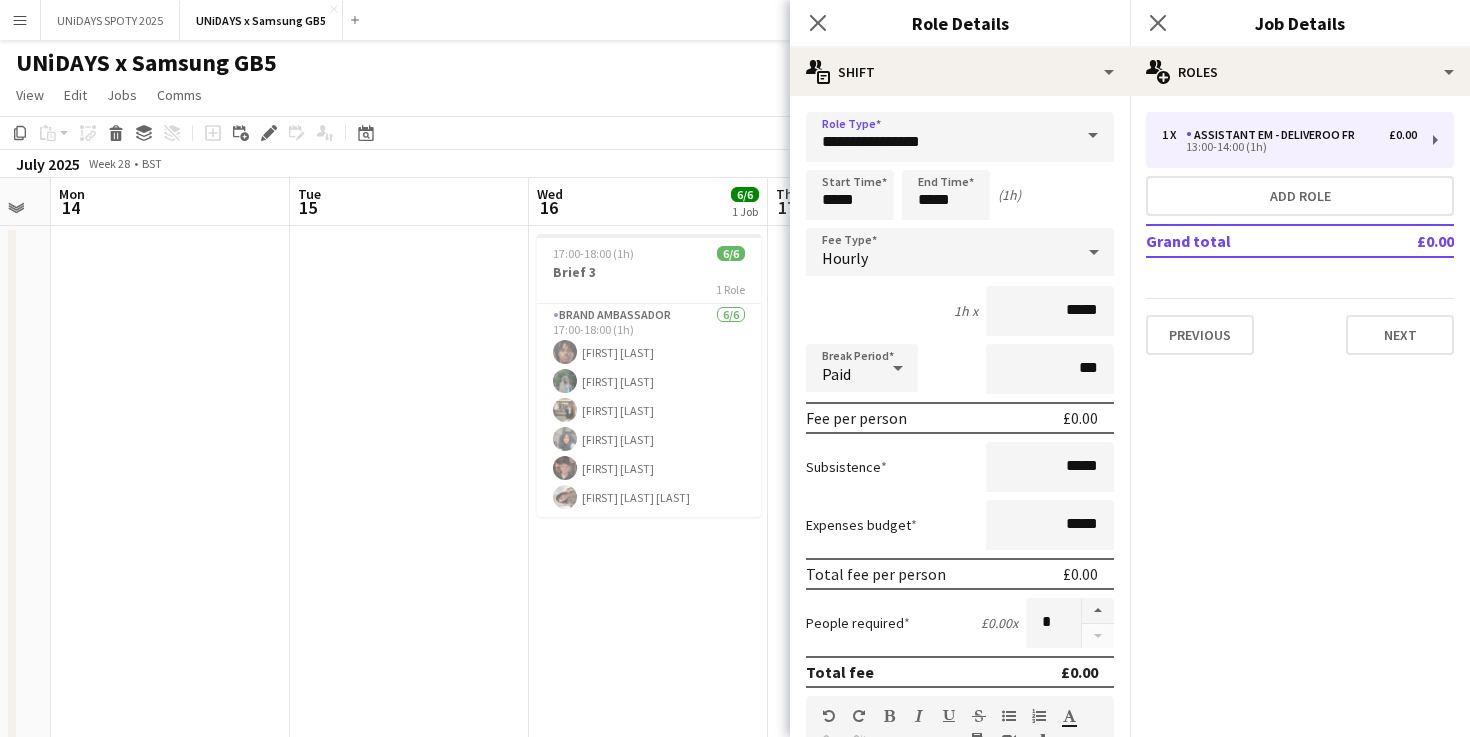 click on "Hourly" at bounding box center [940, 252] 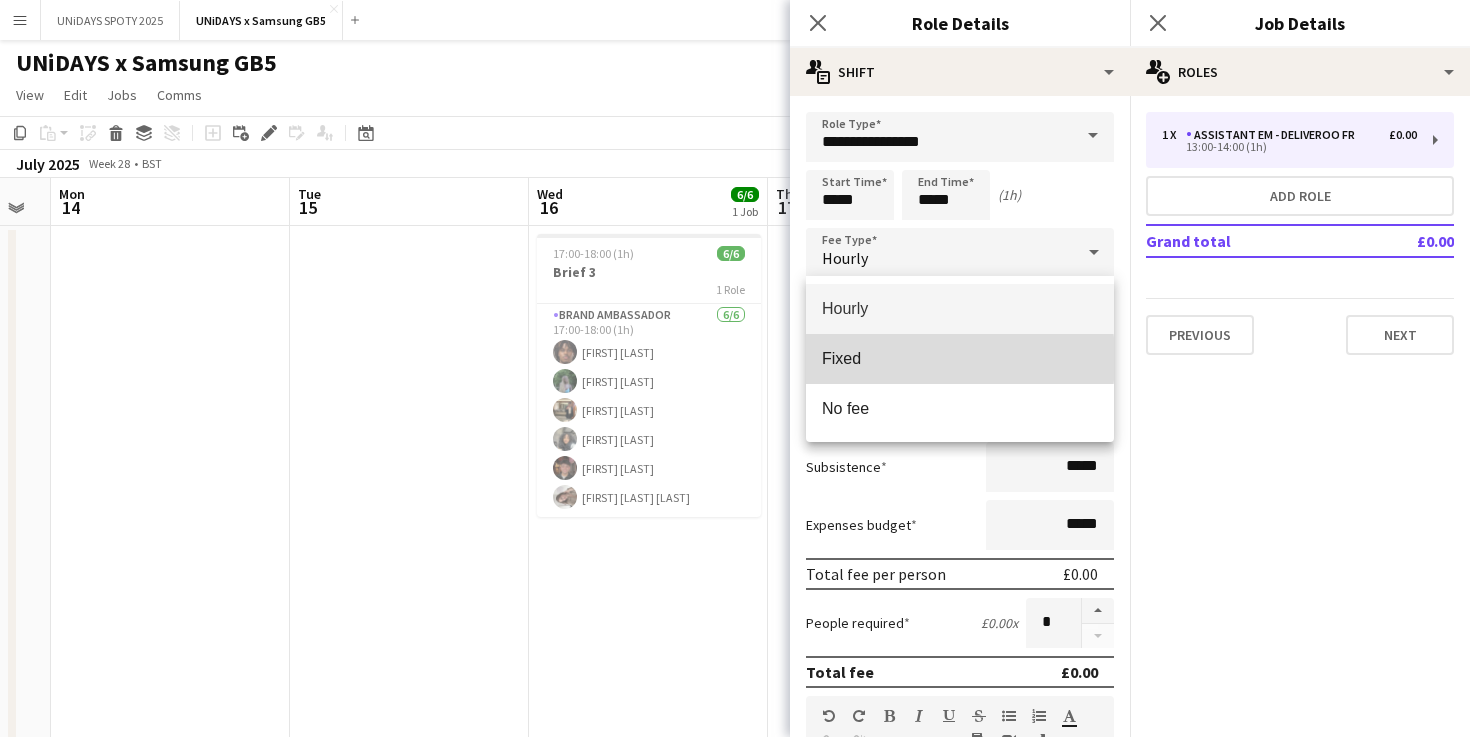 click on "Fixed" at bounding box center [960, 358] 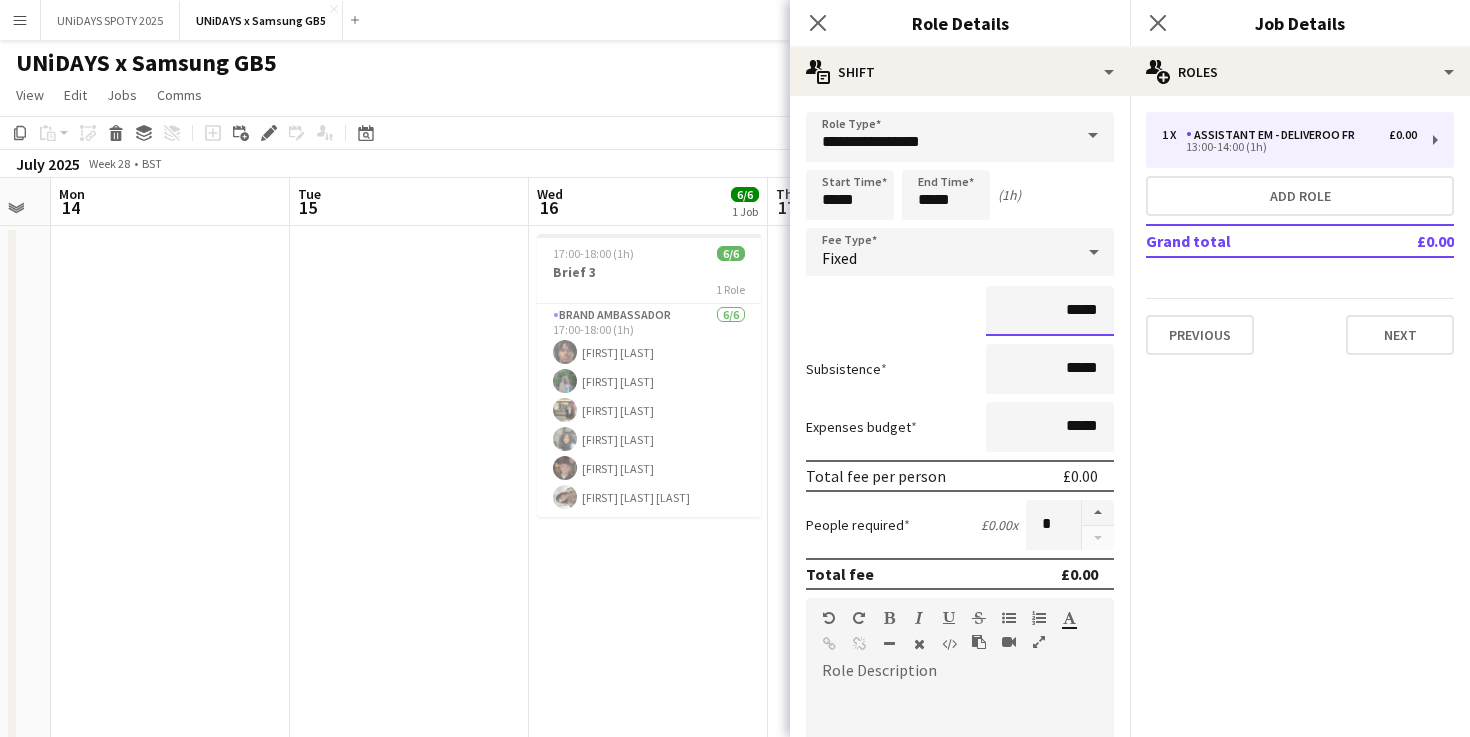 drag, startPoint x: 1043, startPoint y: 316, endPoint x: 1128, endPoint y: 316, distance: 85 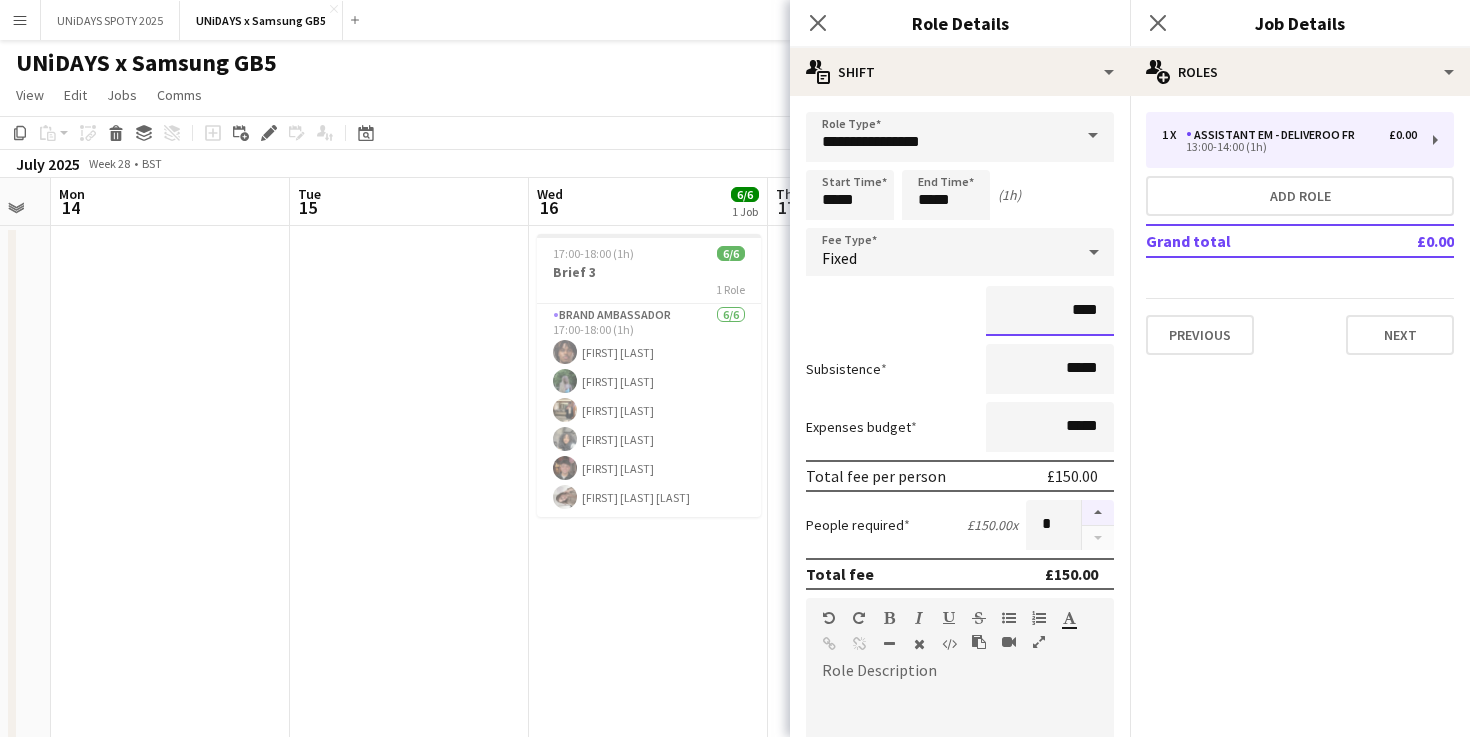 type on "****" 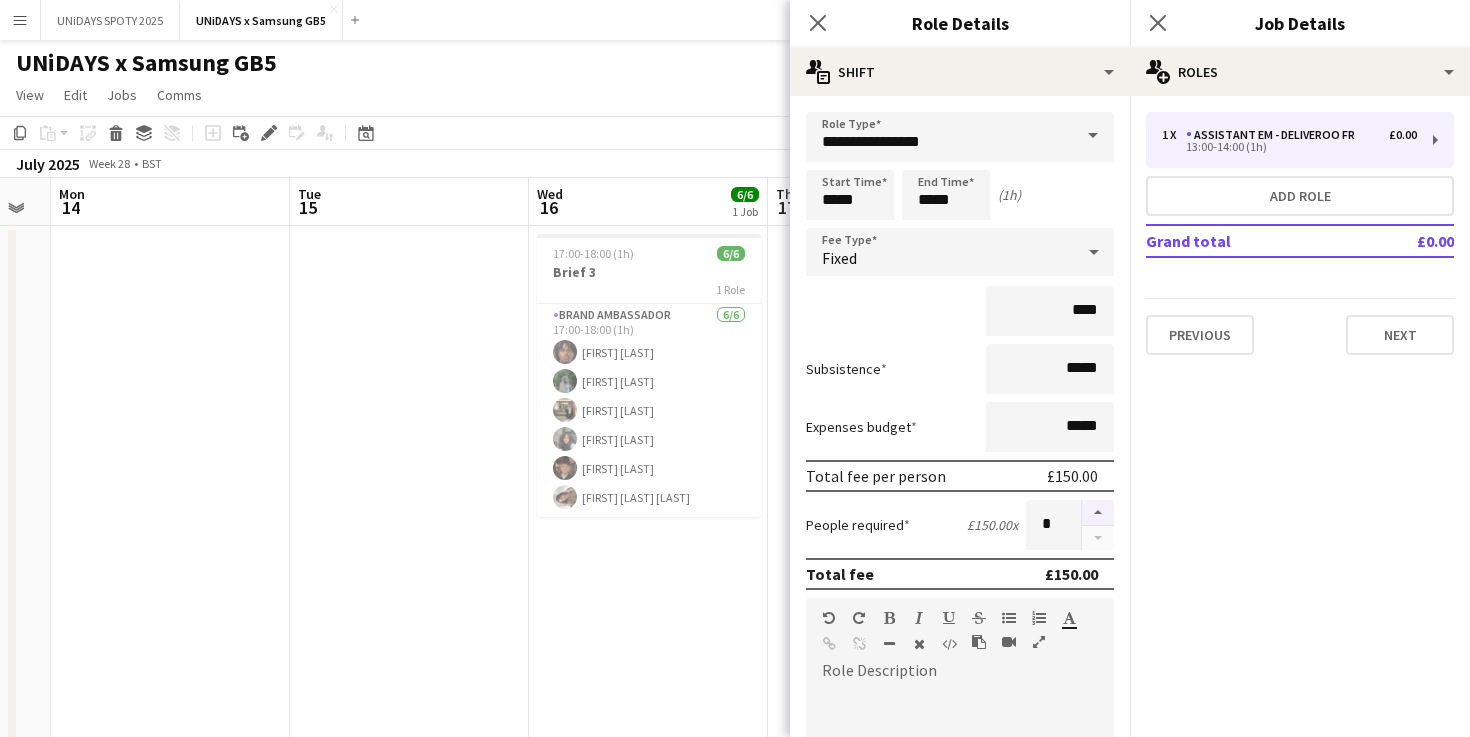 click at bounding box center [1098, 513] 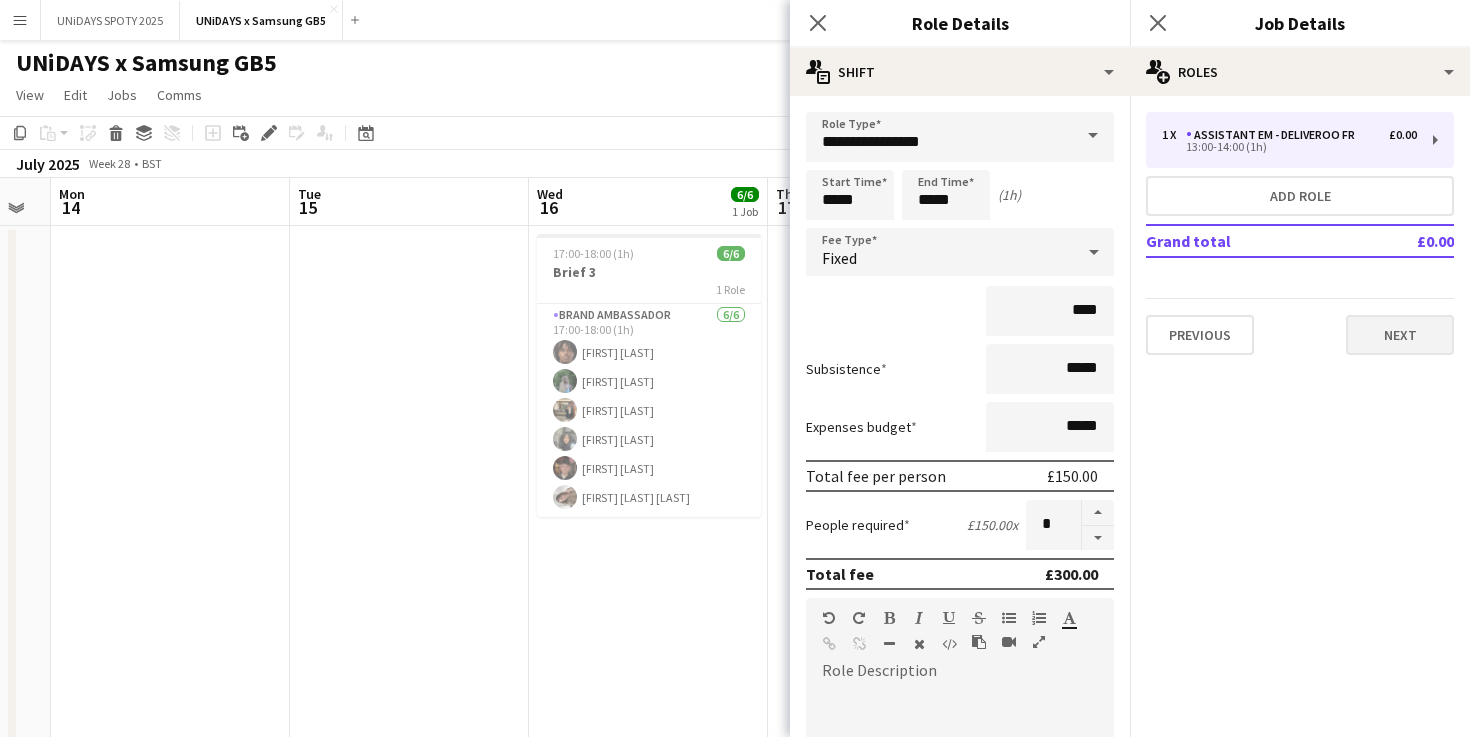 click on "Next" at bounding box center [1400, 335] 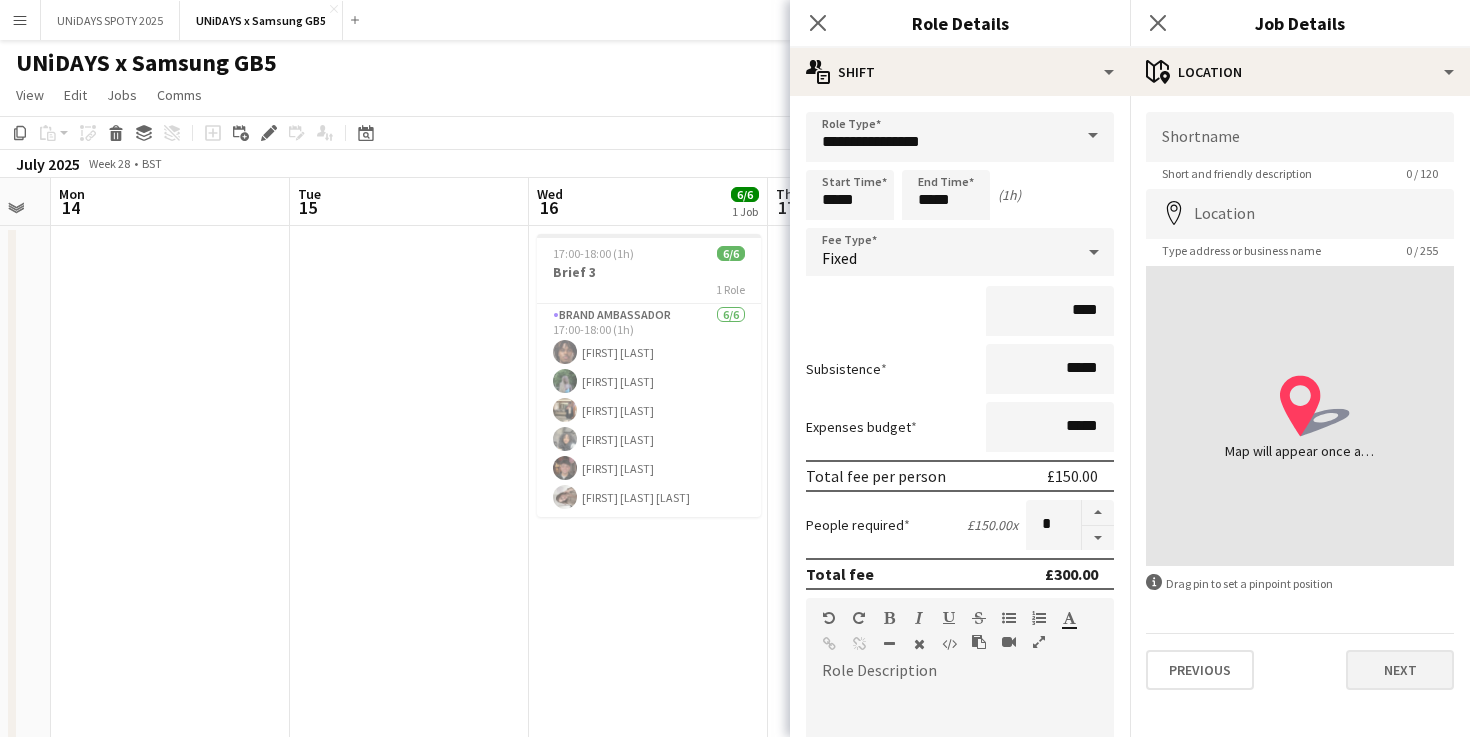 click on "Next" at bounding box center (1400, 670) 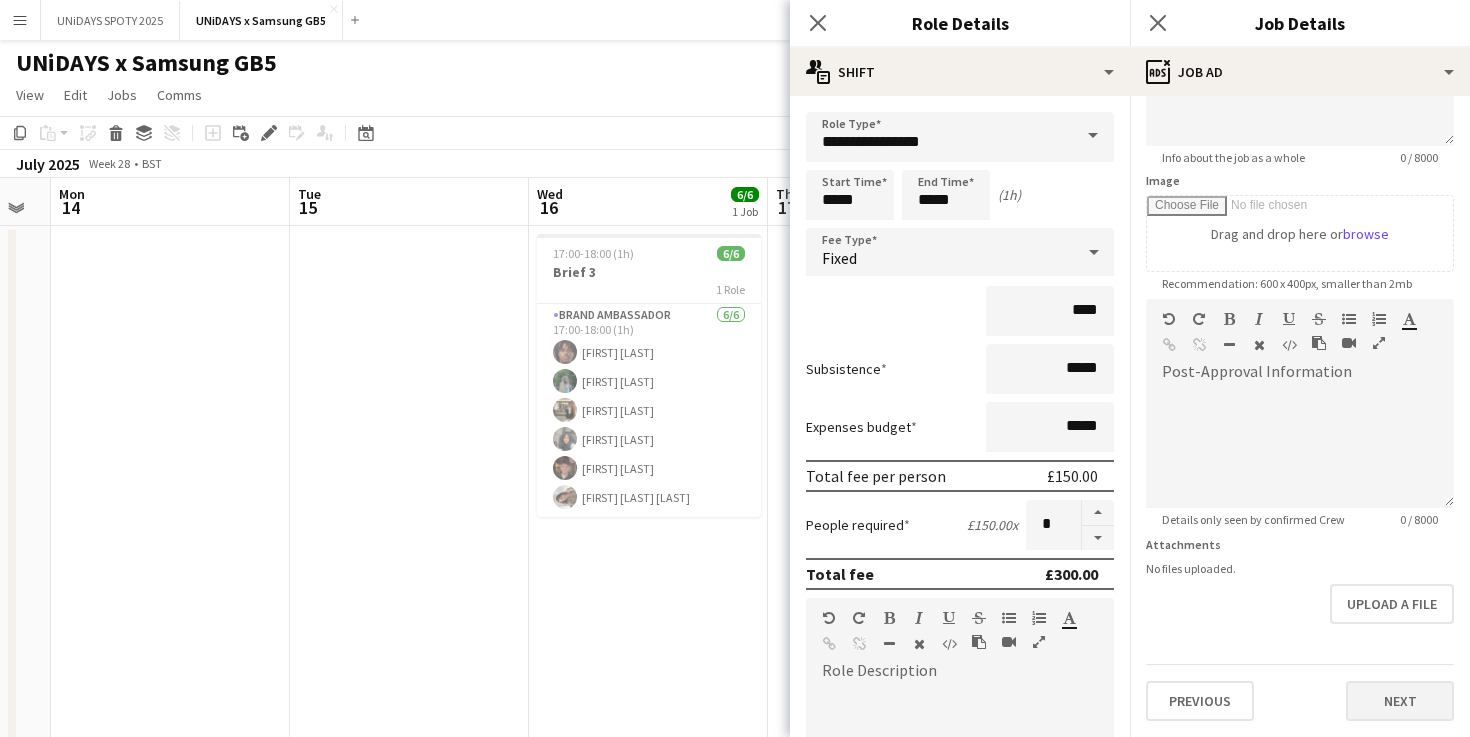 scroll, scrollTop: 252, scrollLeft: 0, axis: vertical 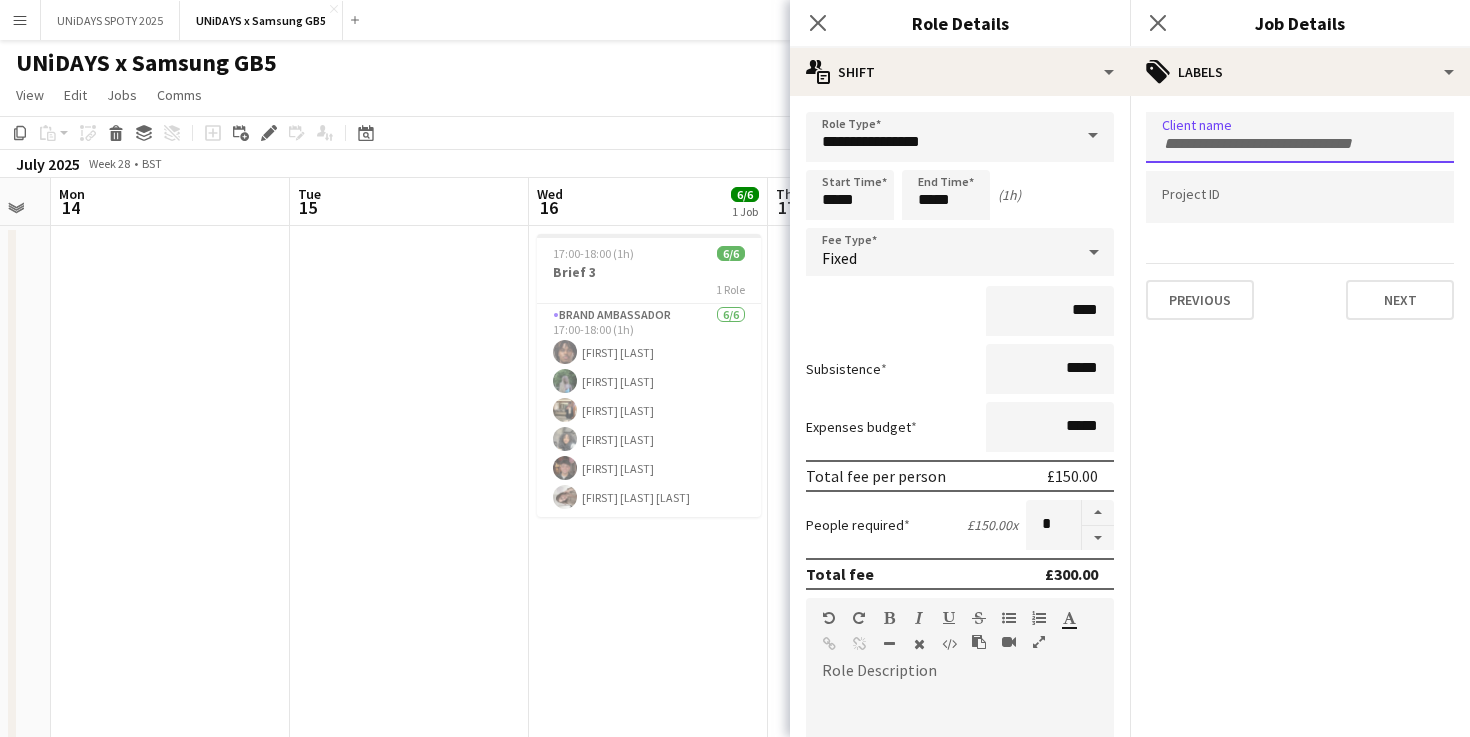 click at bounding box center (1300, 137) 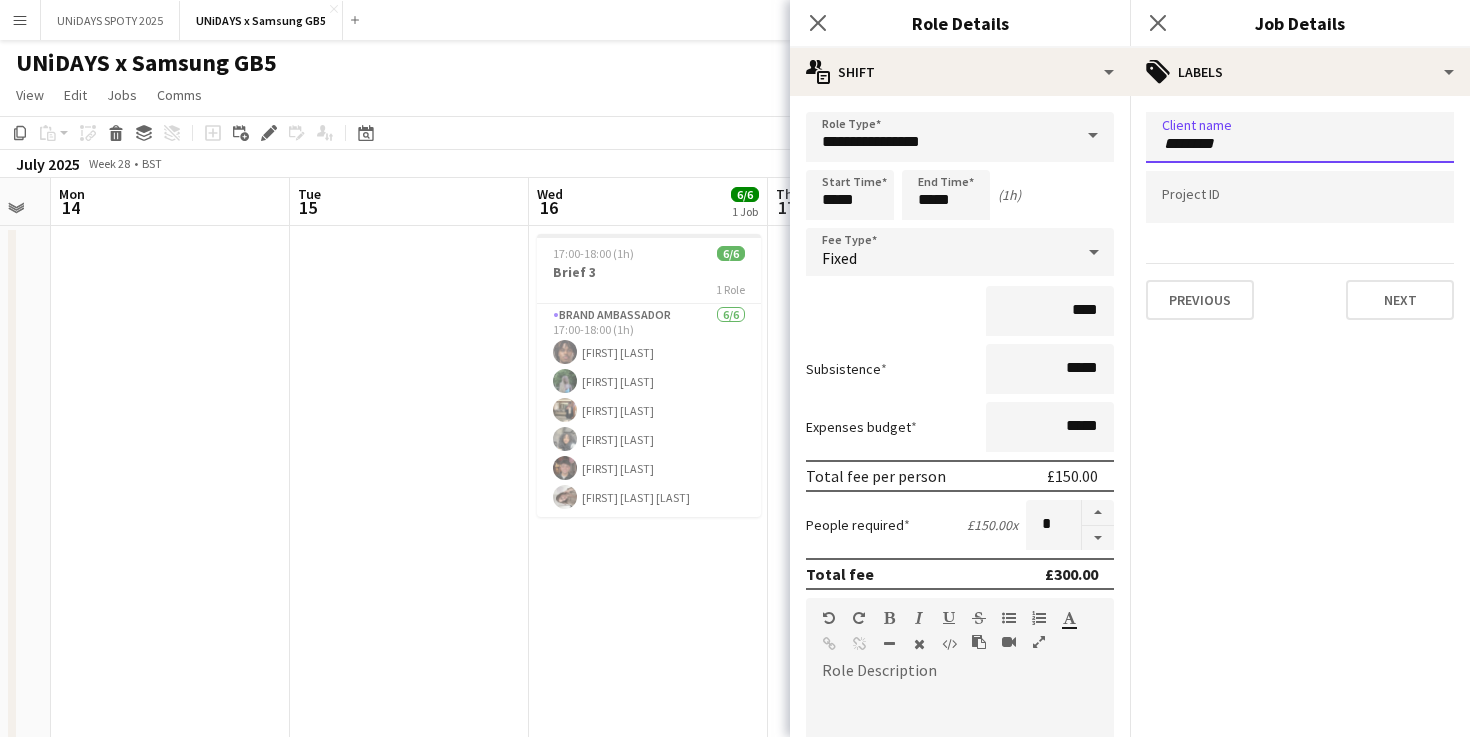 click at bounding box center (1300, 195) 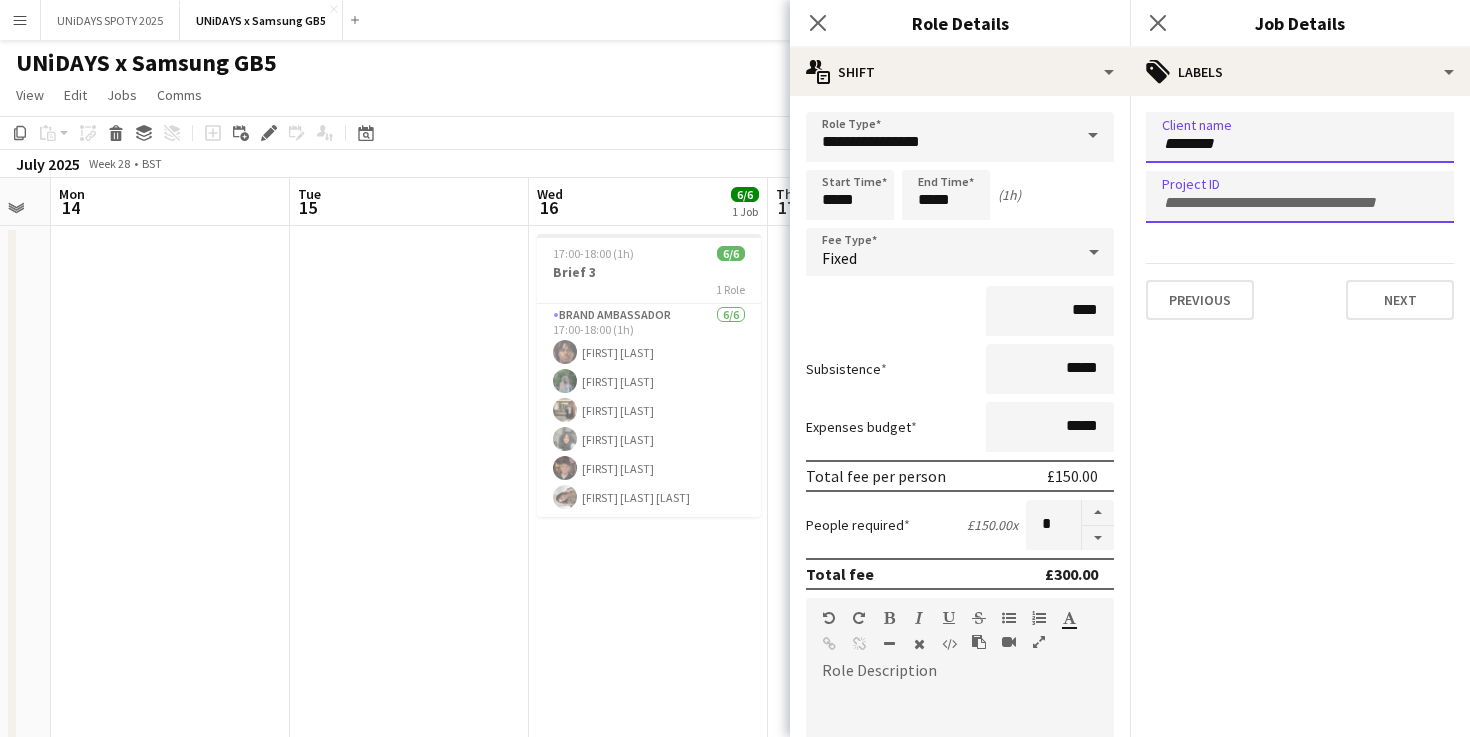 click on "********" at bounding box center [1300, 144] 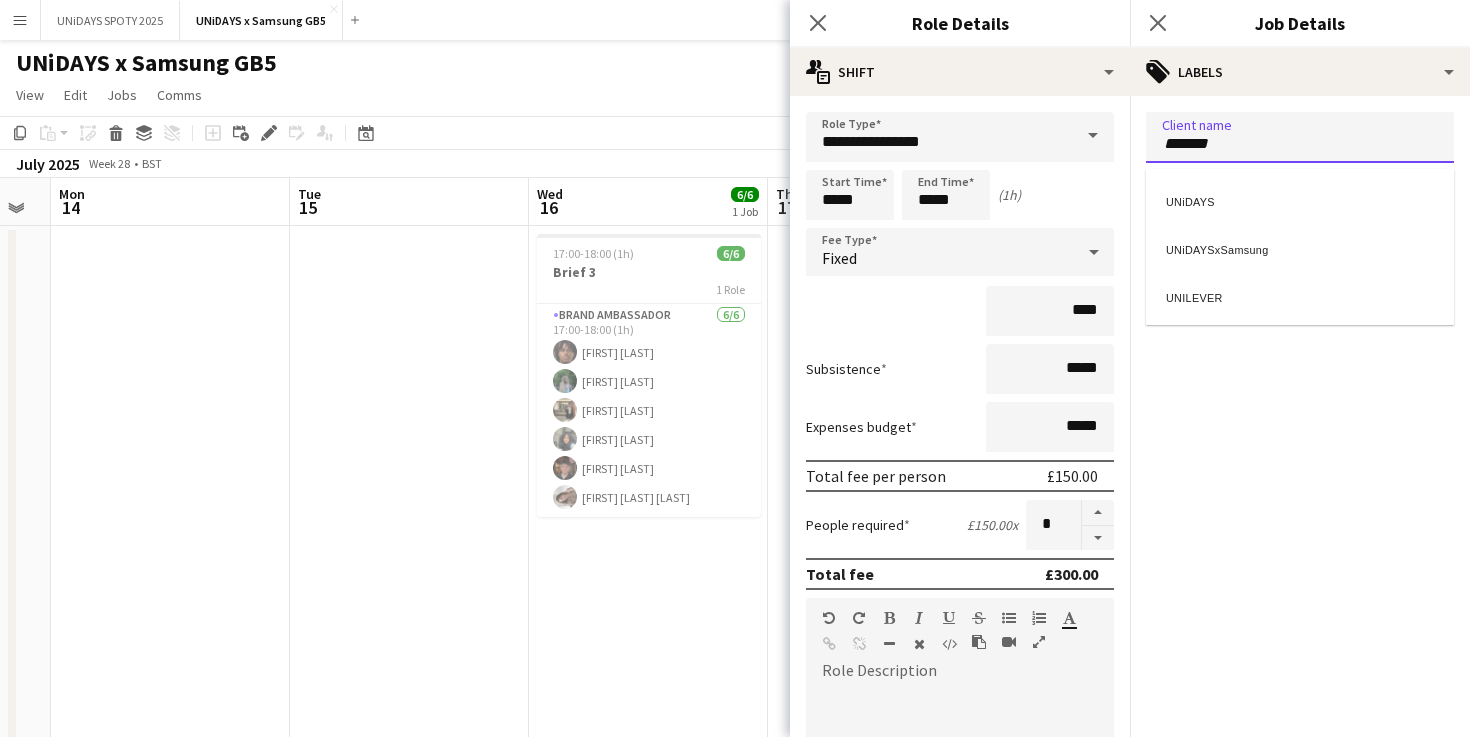 type on "*******" 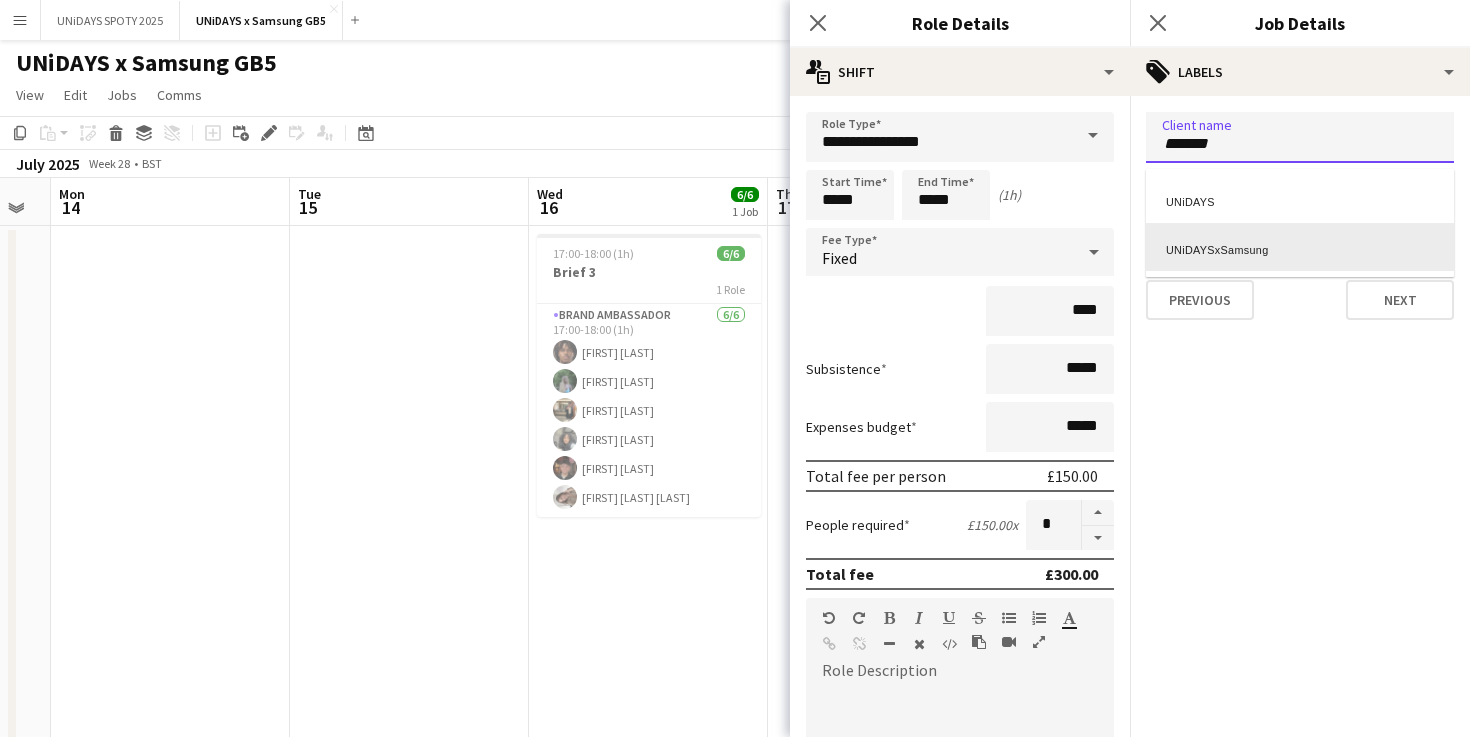 click on "UNiDAYSxSamsung" at bounding box center (1300, 247) 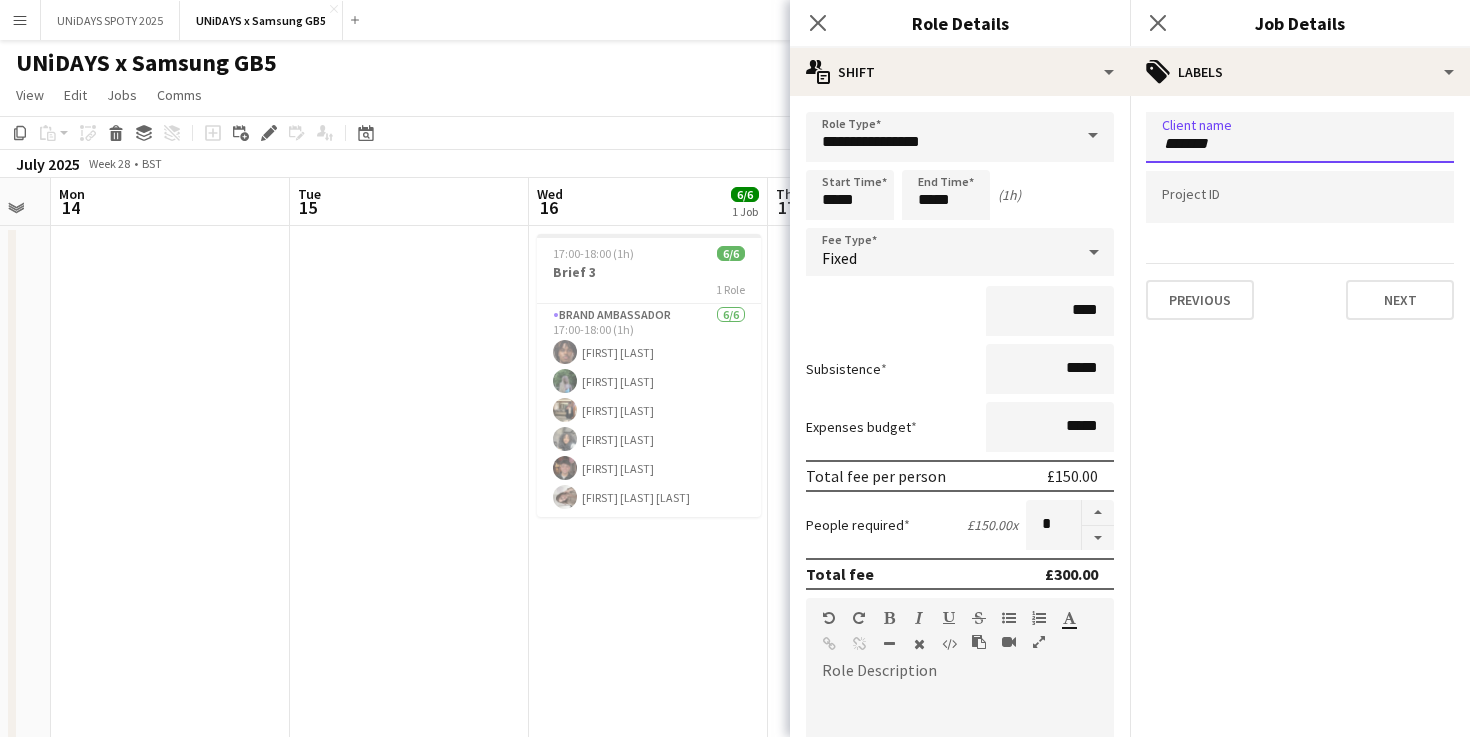 type 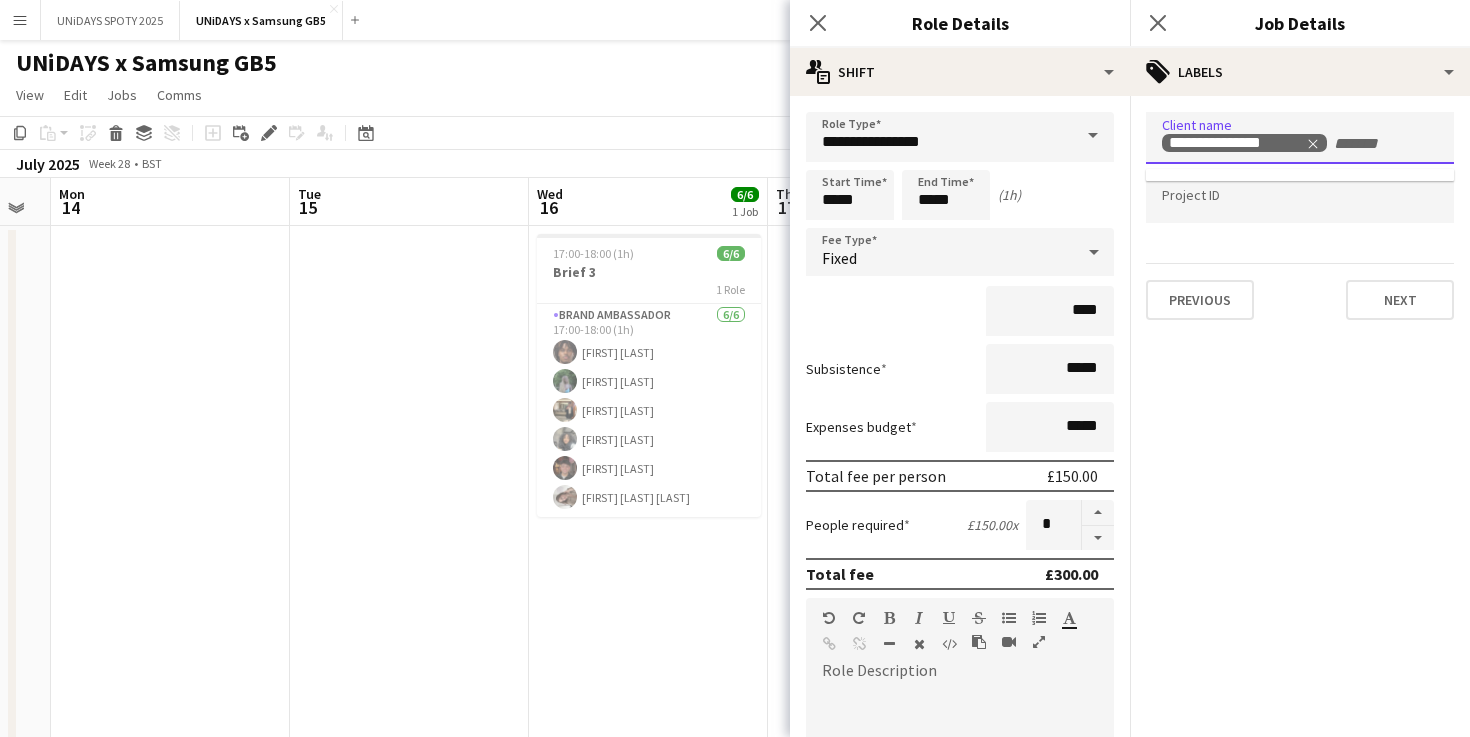 click at bounding box center [1300, 198] 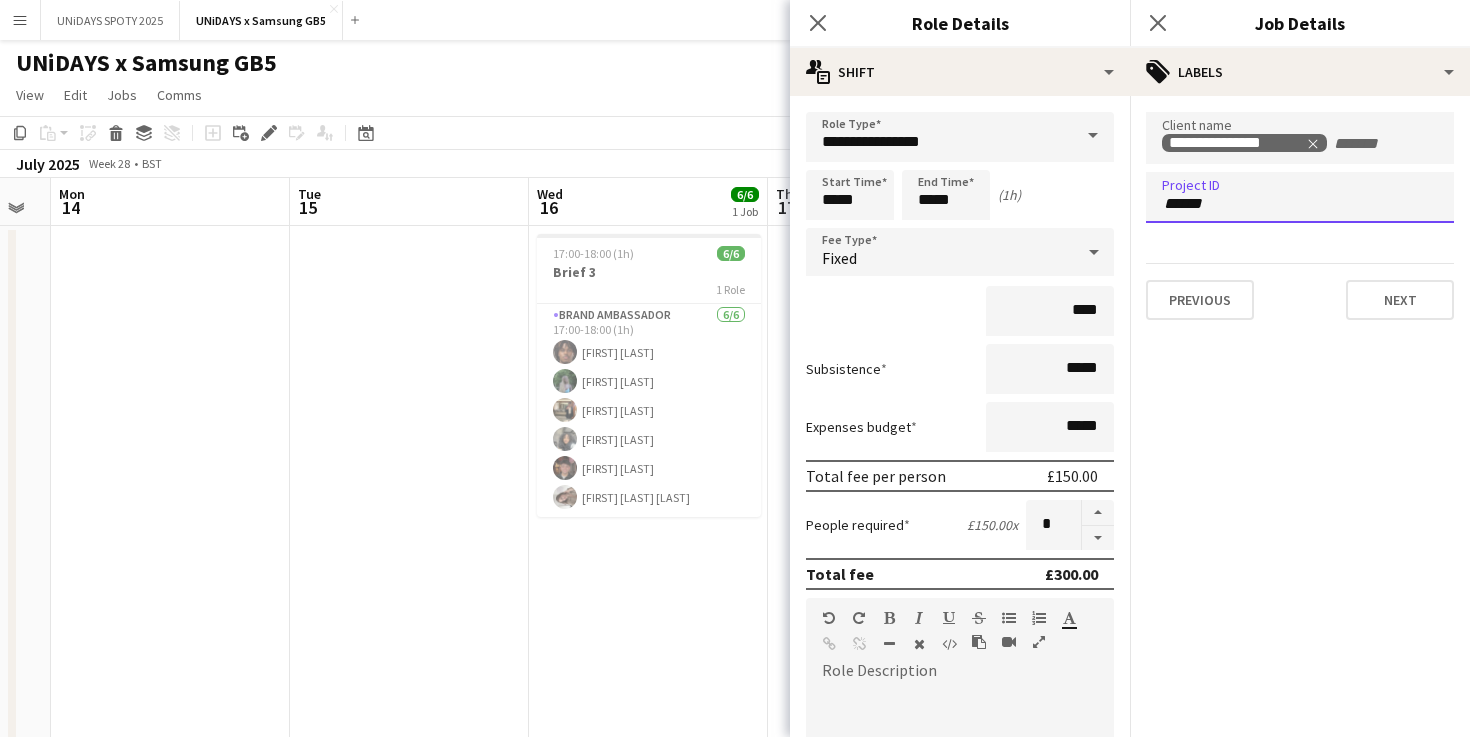 click on "******" at bounding box center (1300, 204) 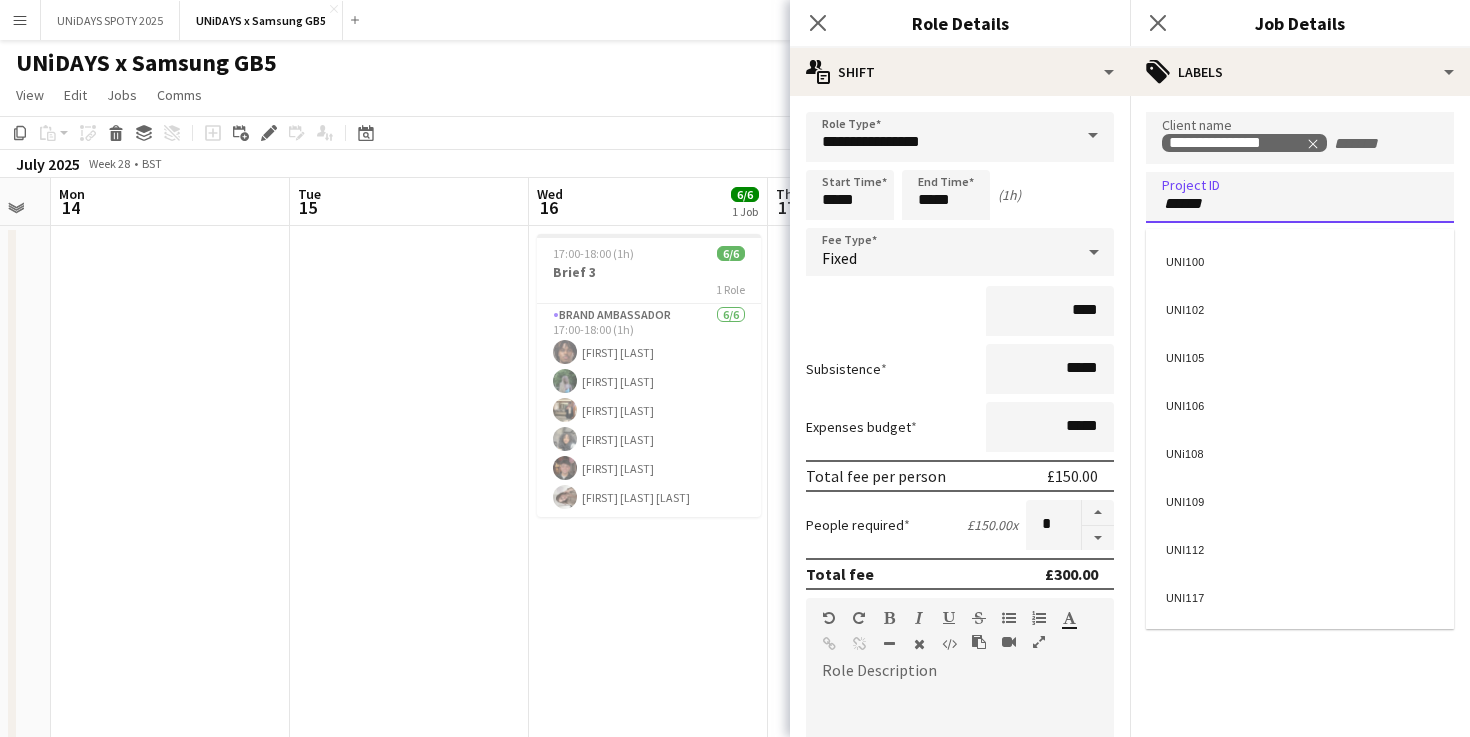 type on "******" 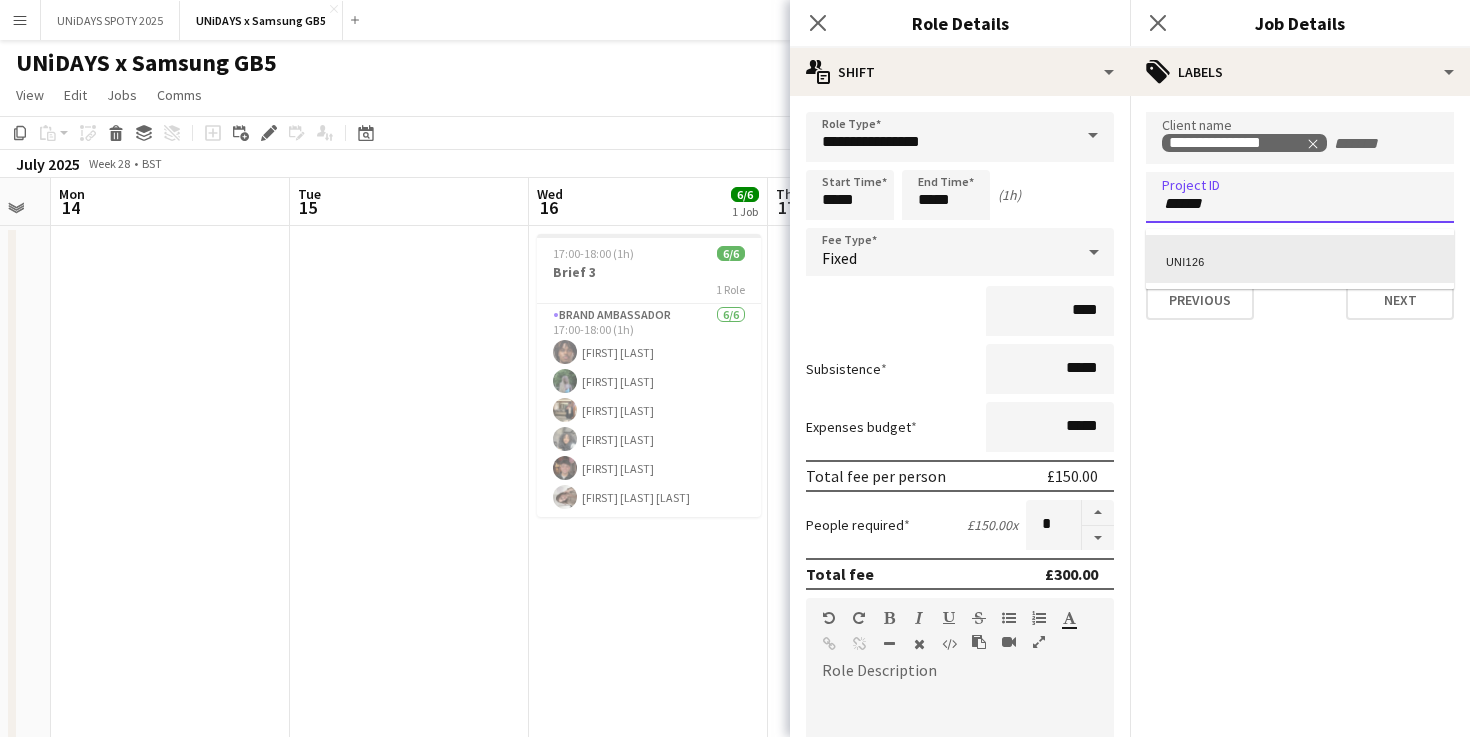 click on "UNI126" at bounding box center [1300, 259] 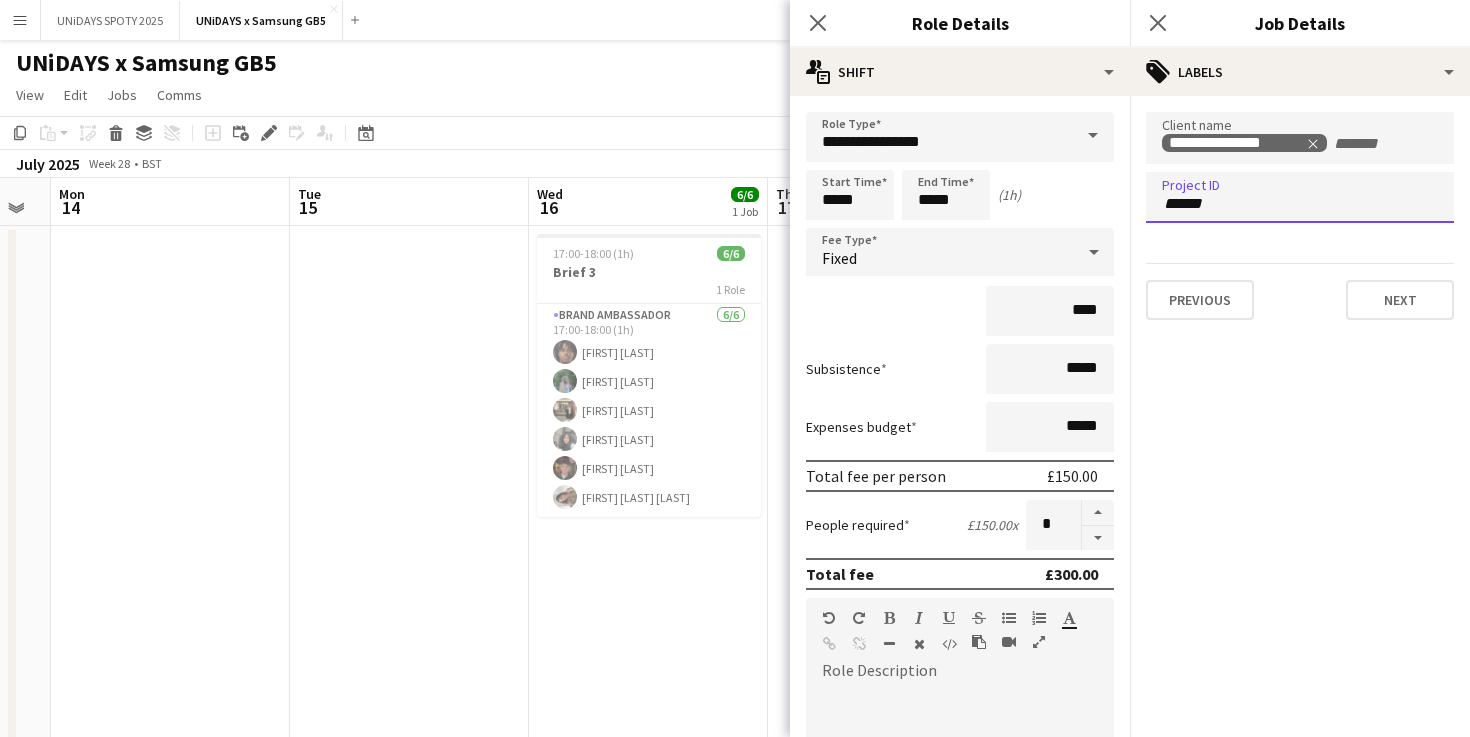 type 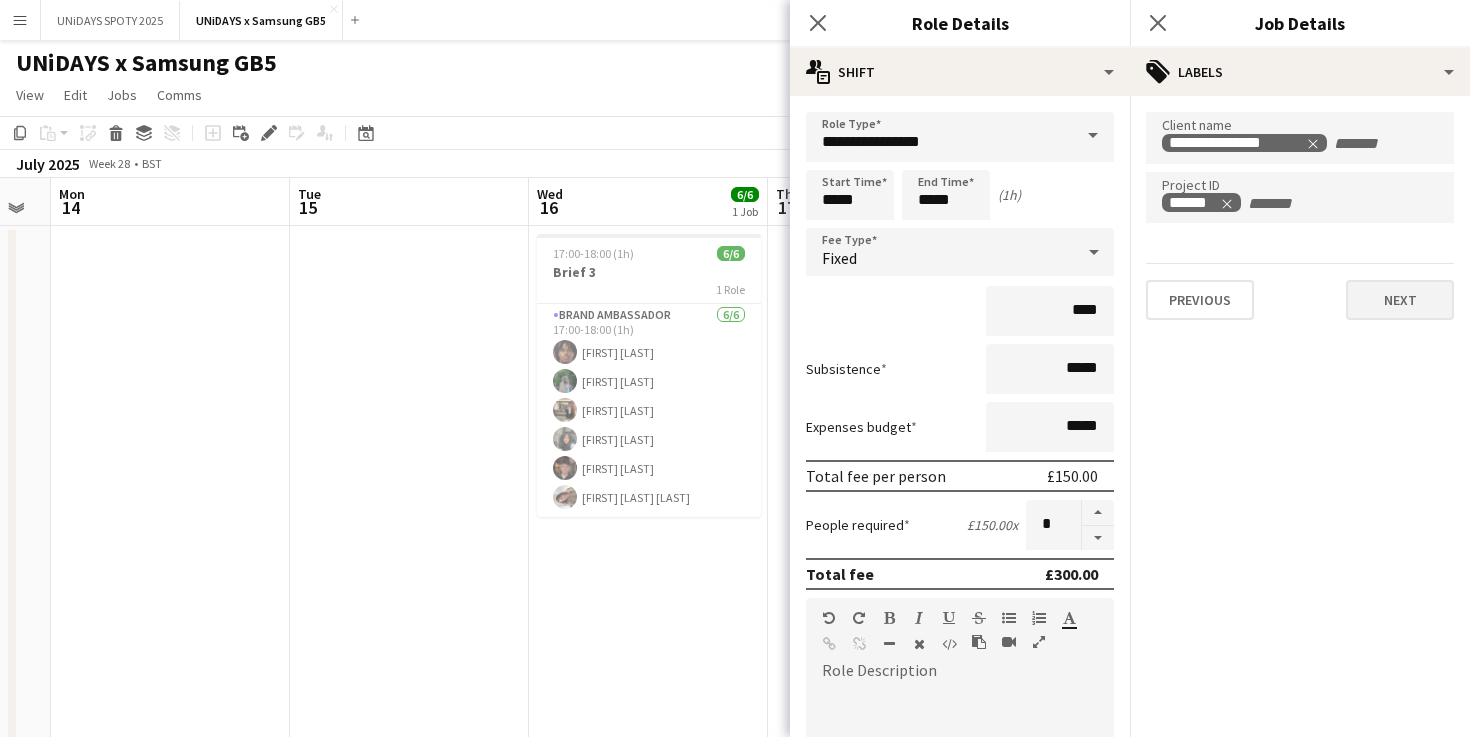 click on "Next" at bounding box center (1400, 300) 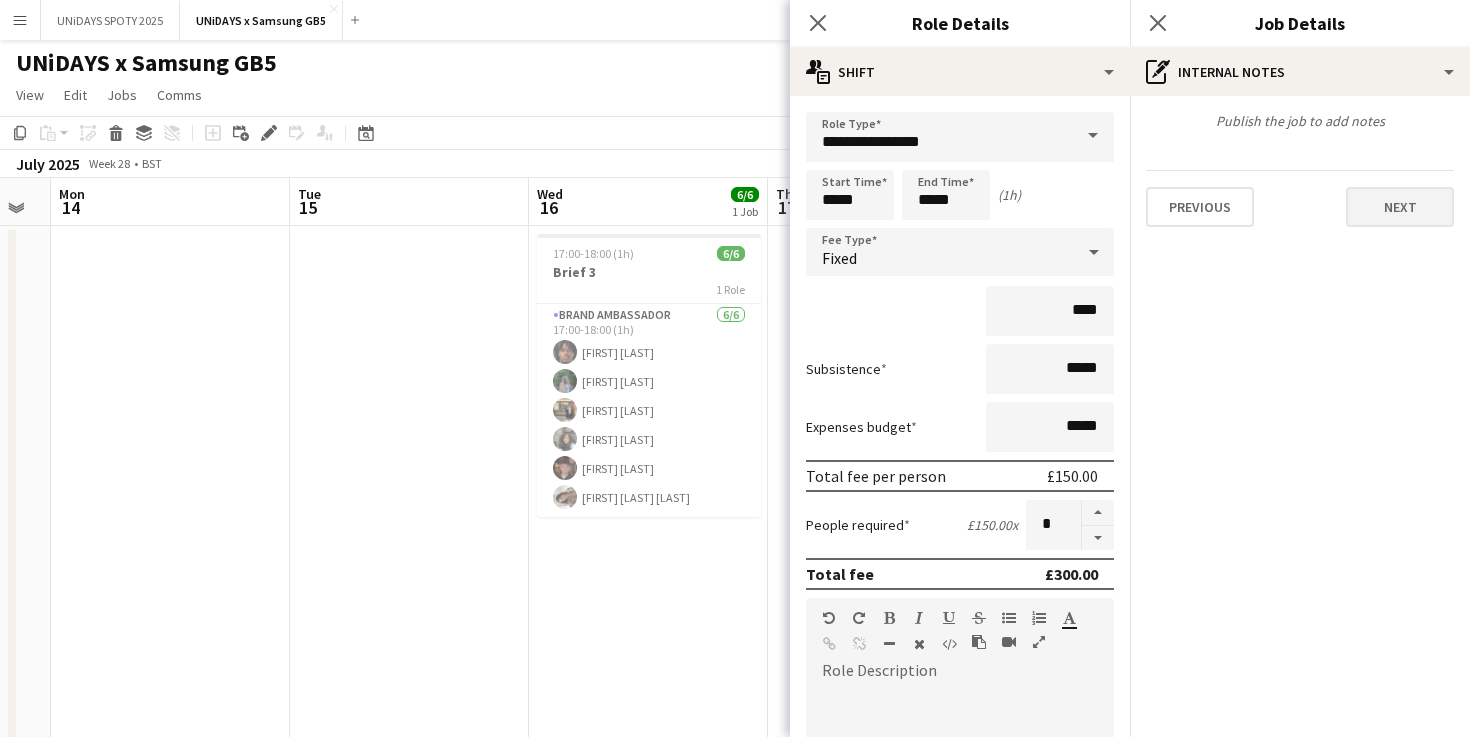 click on "Next" at bounding box center [1400, 207] 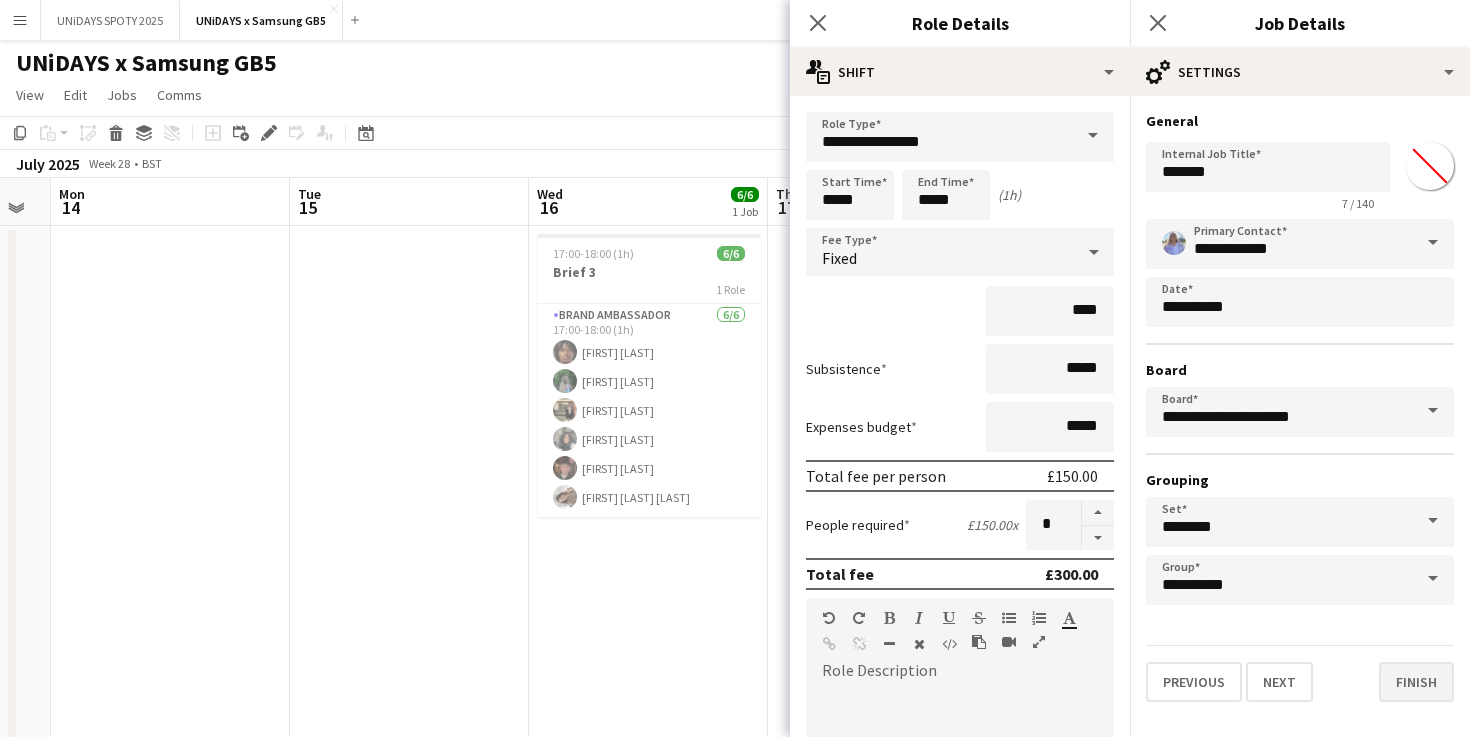 click on "Finish" at bounding box center (1416, 682) 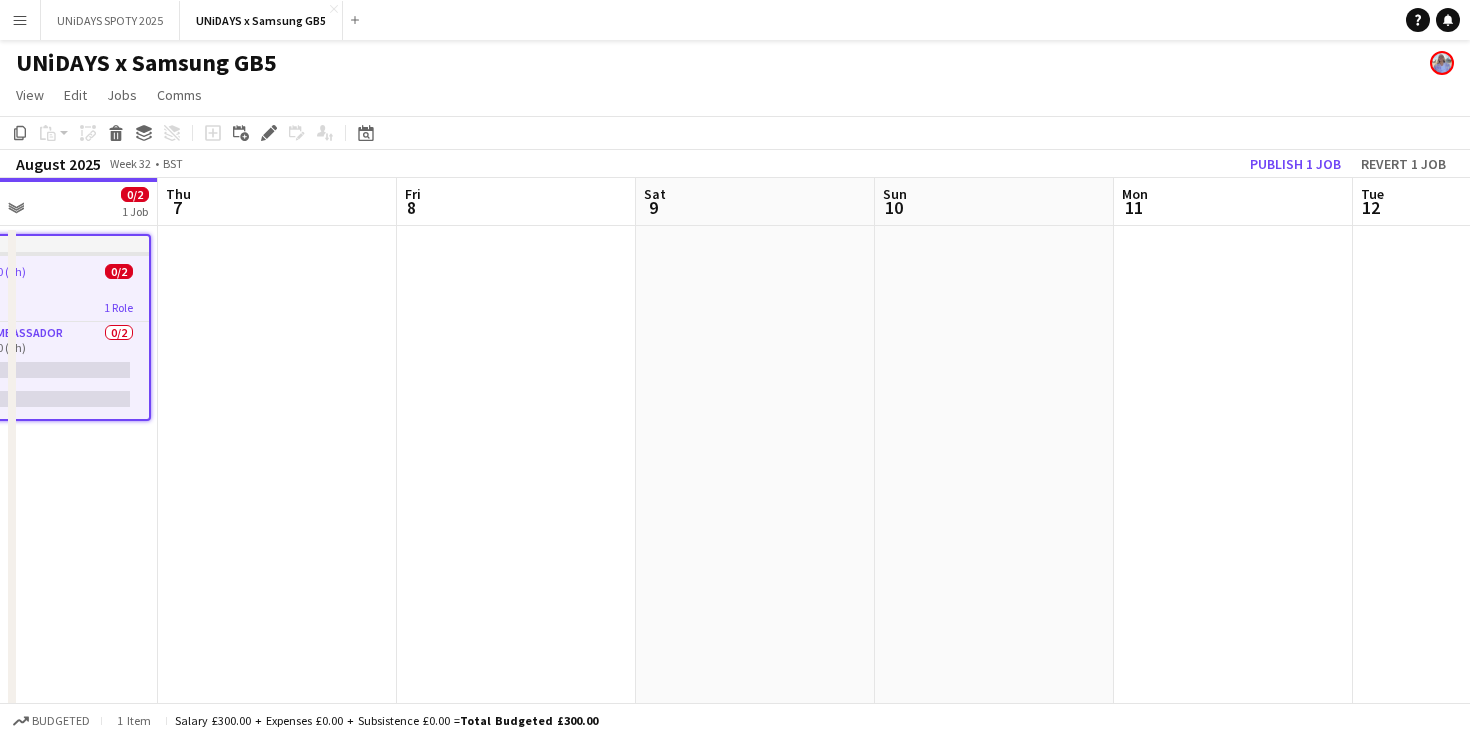 scroll, scrollTop: 0, scrollLeft: 532, axis: horizontal 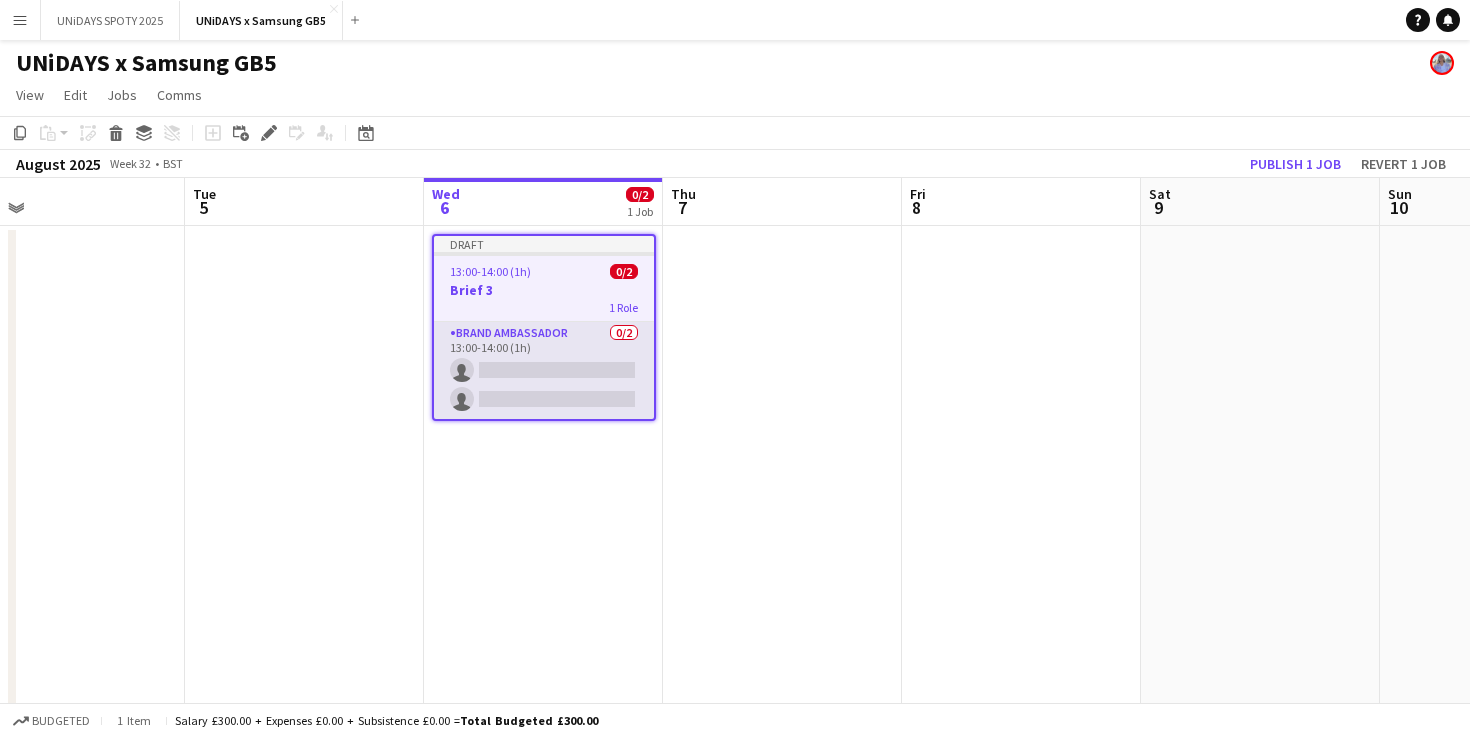 click on "Brand Ambassador   0/2   13:00-14:00 (1h)
single-neutral-actions
single-neutral-actions" at bounding box center (544, 370) 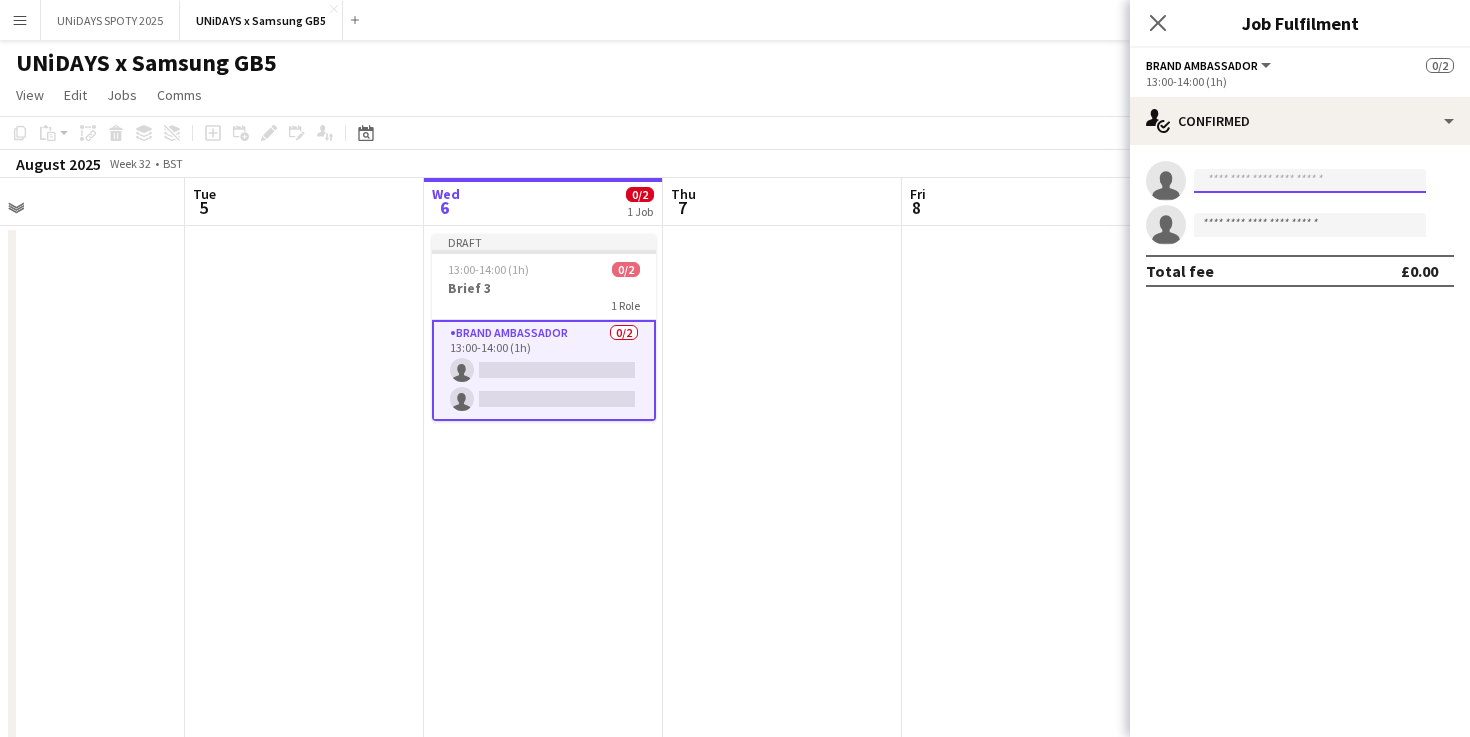 click at bounding box center [1310, 181] 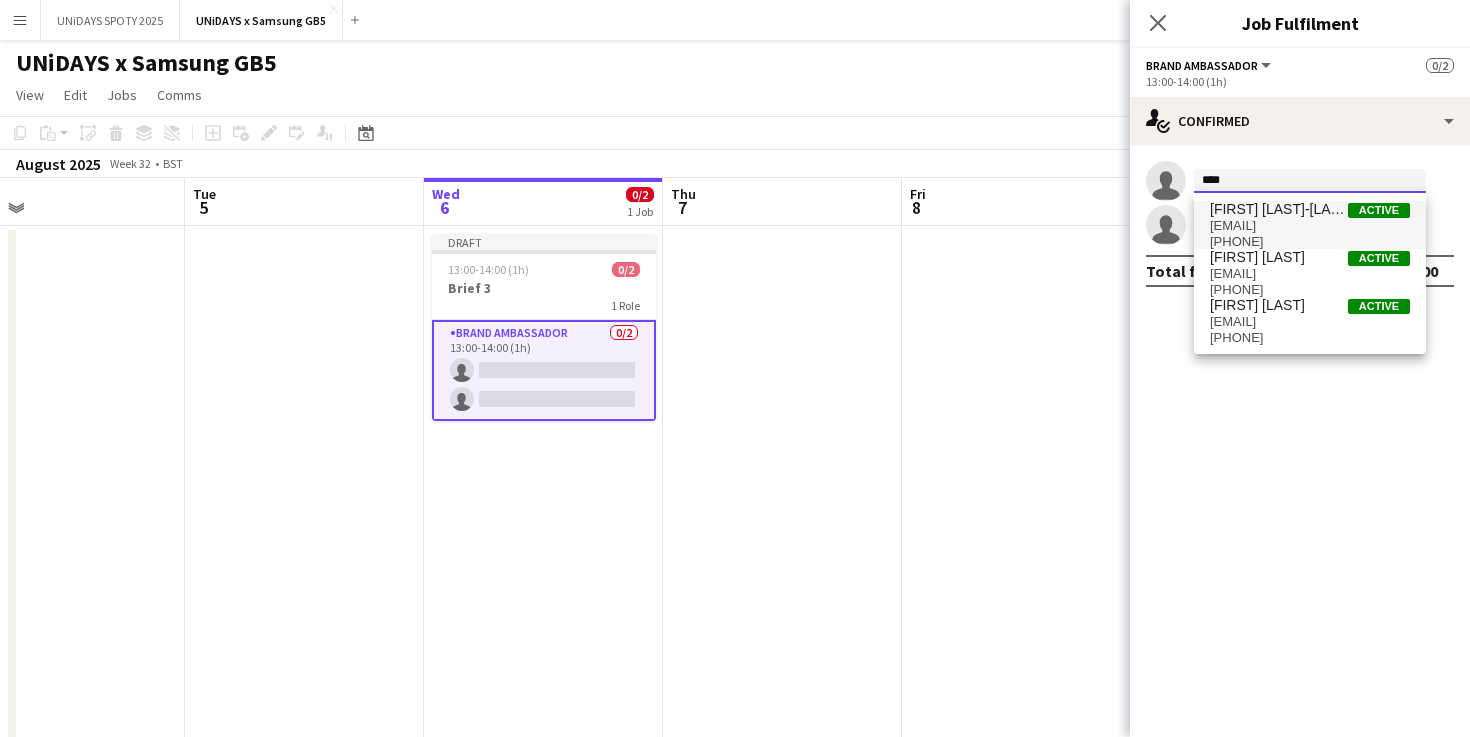 type on "****" 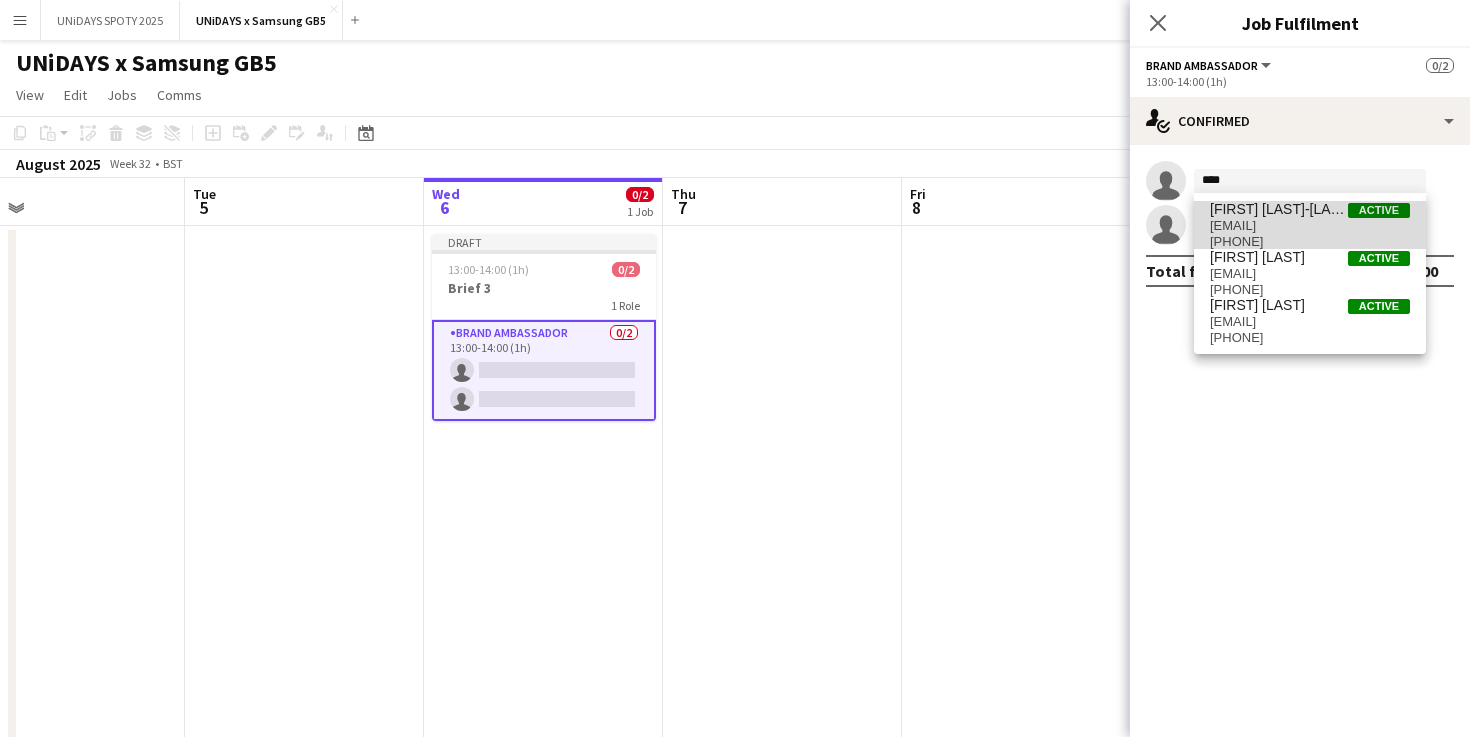 click on "[EMAIL]" at bounding box center [1310, 226] 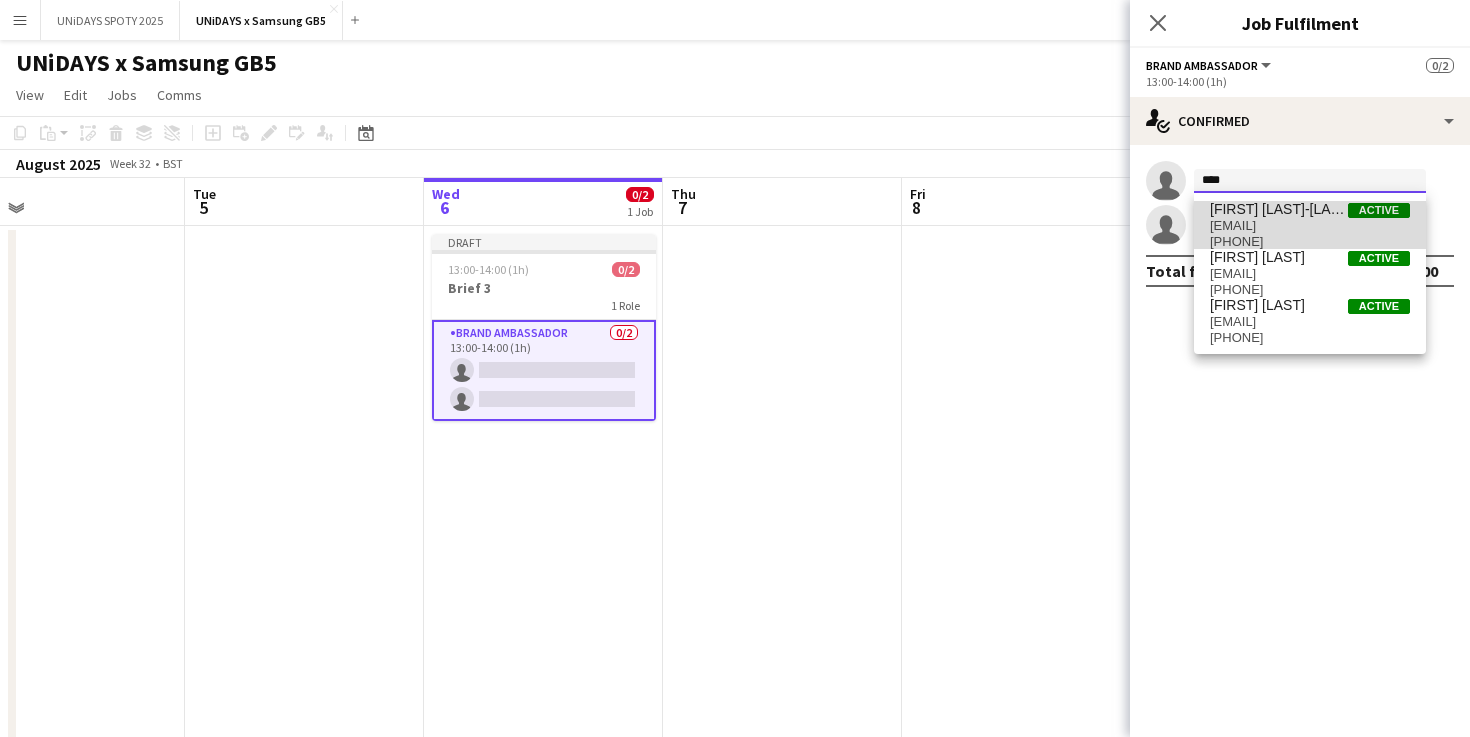 type 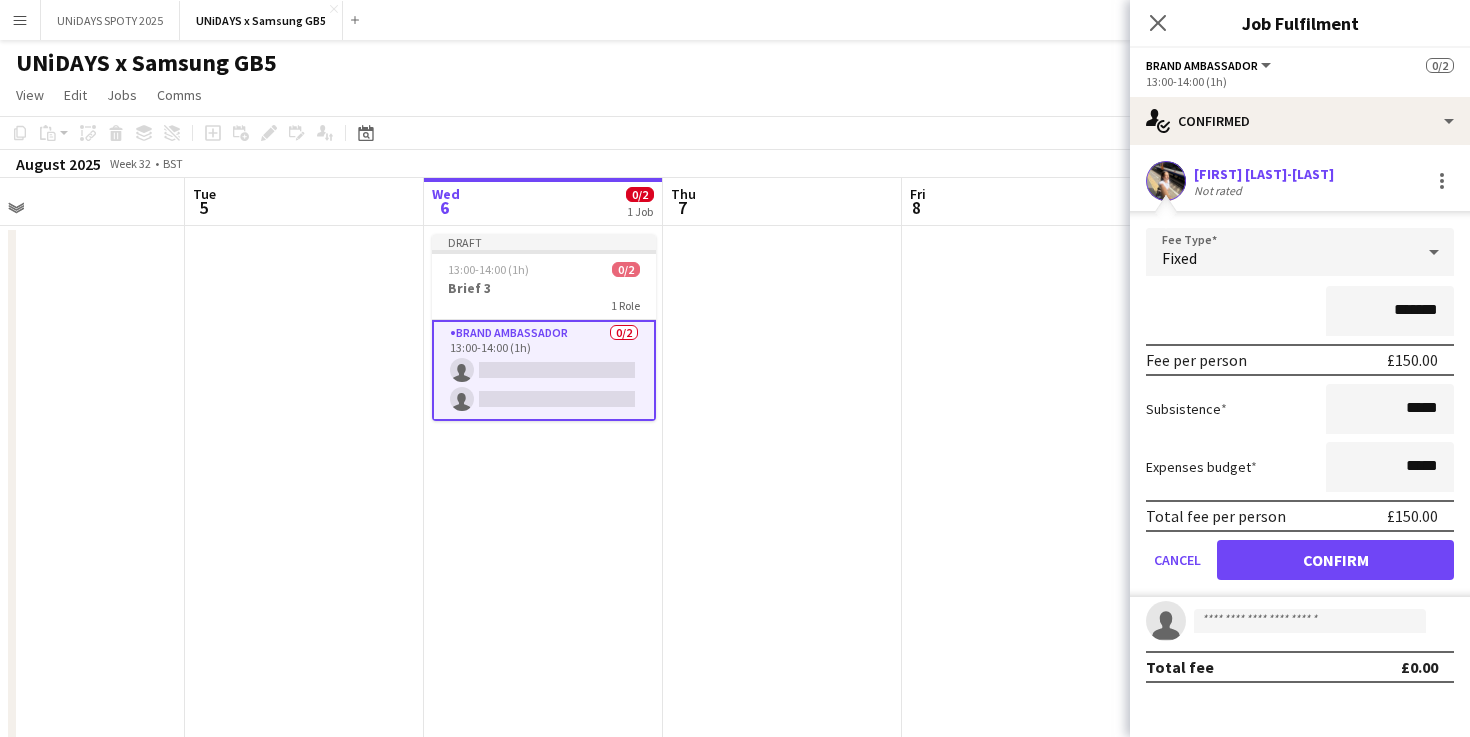 click on "Confirm" at bounding box center [1335, 560] 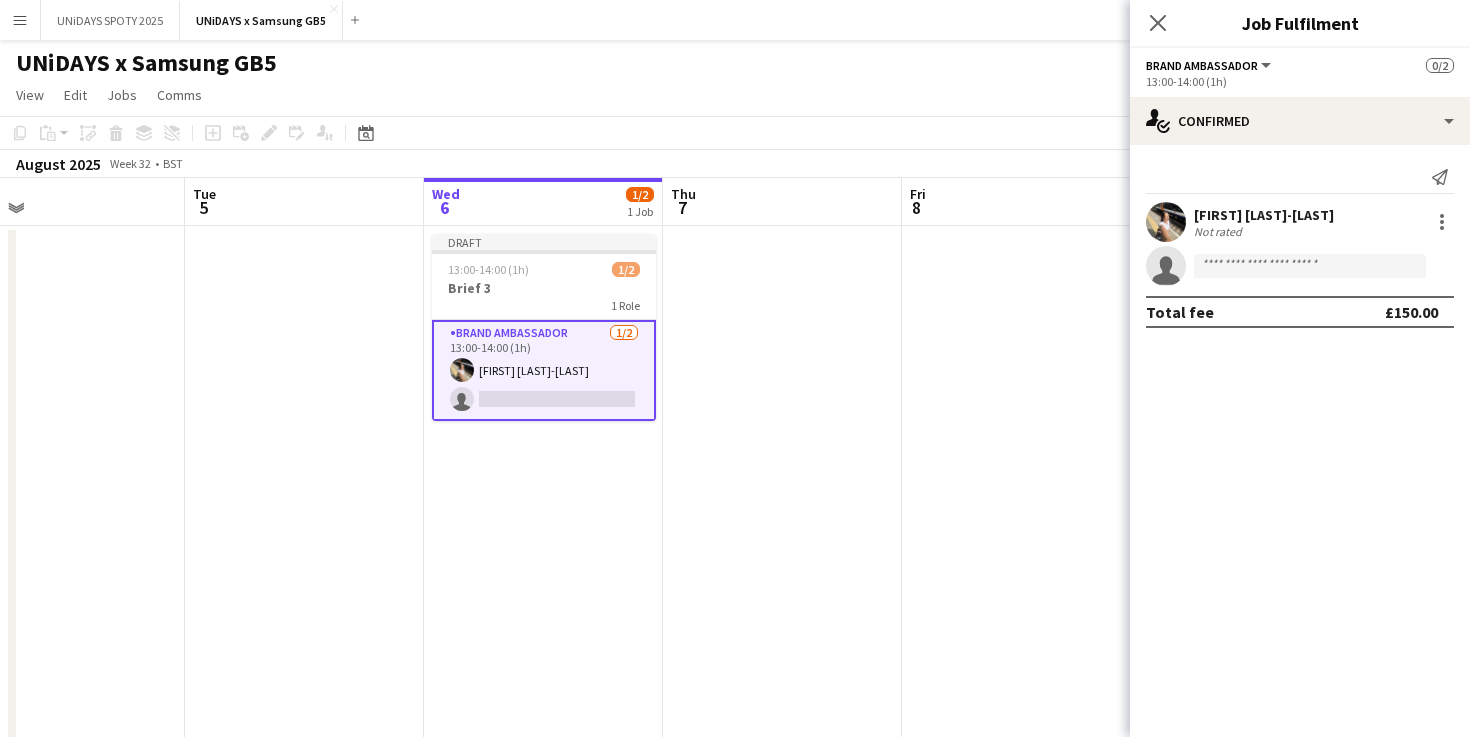 click on "single-neutral-actions" 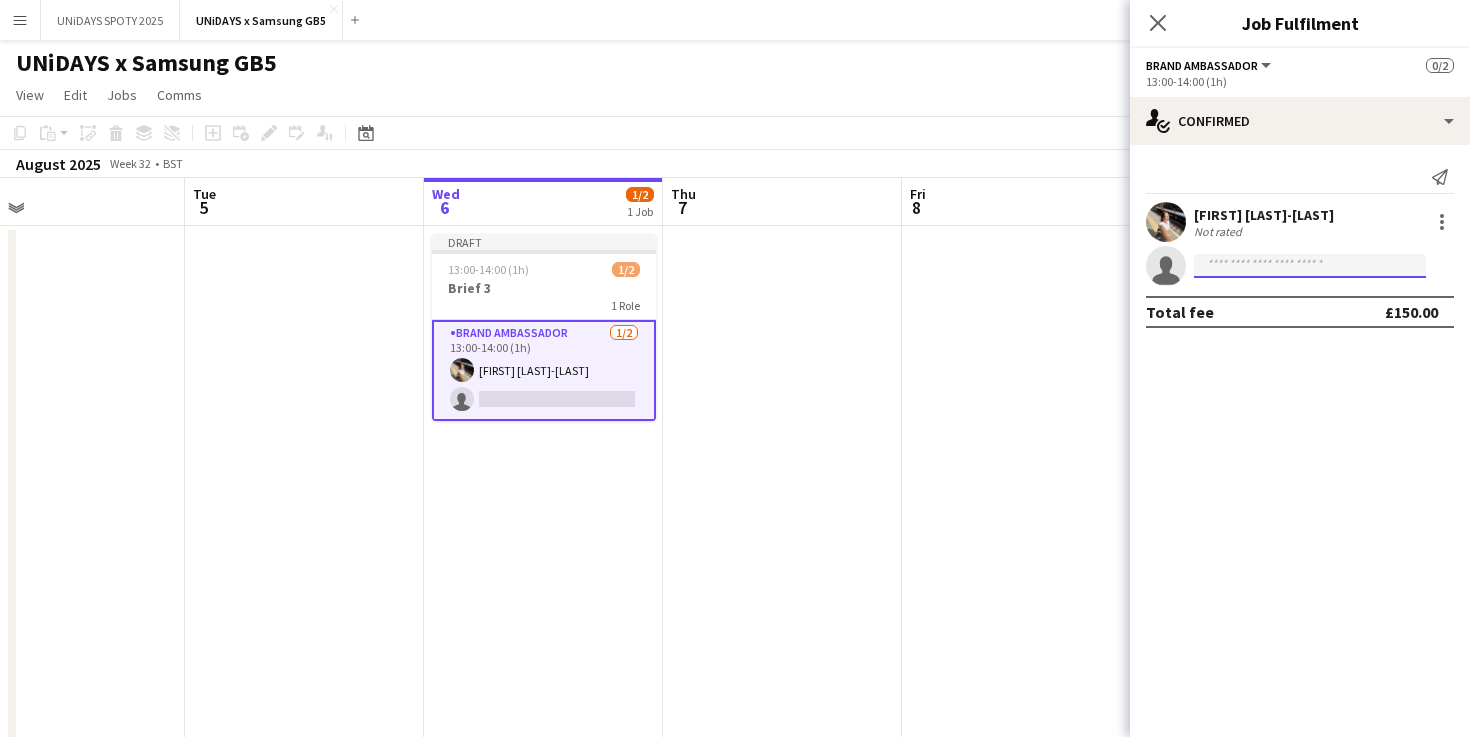 click 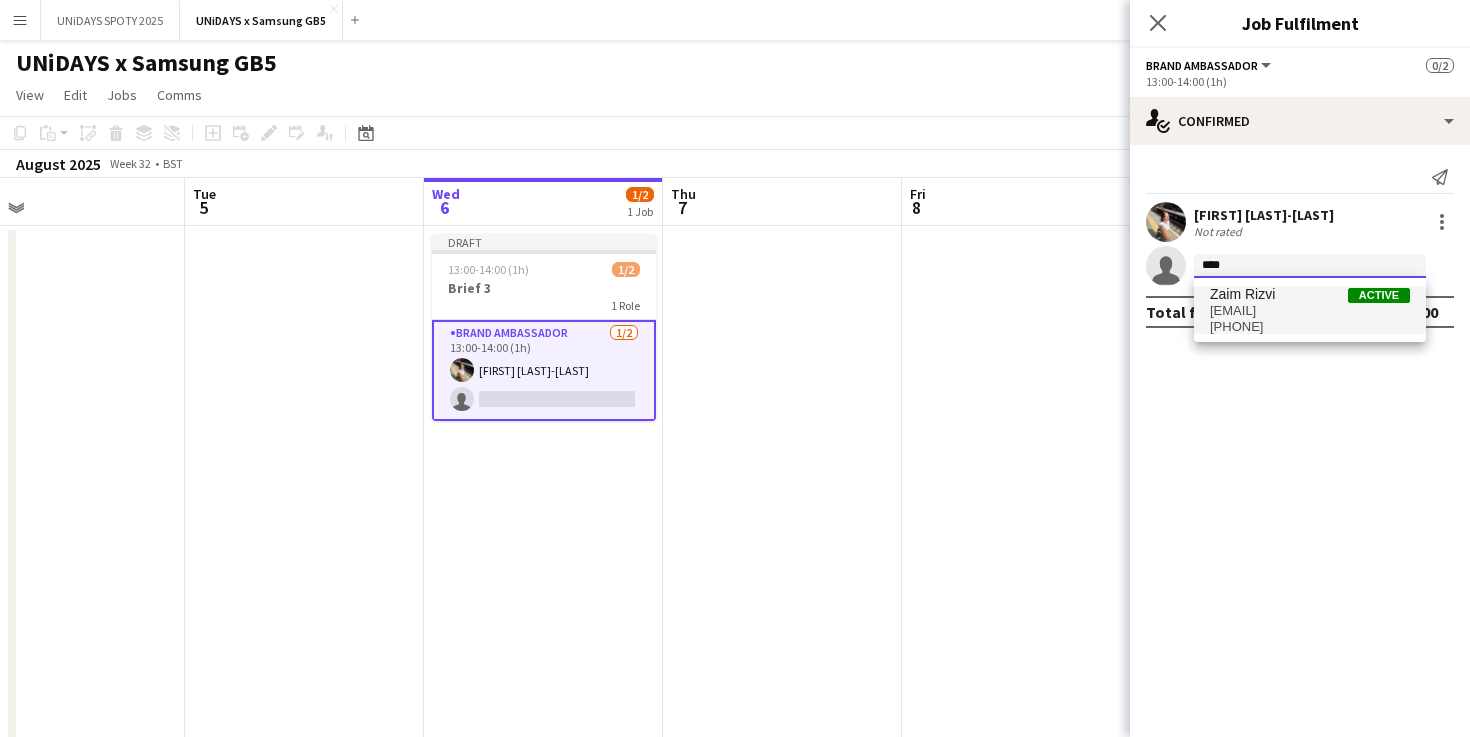 type on "****" 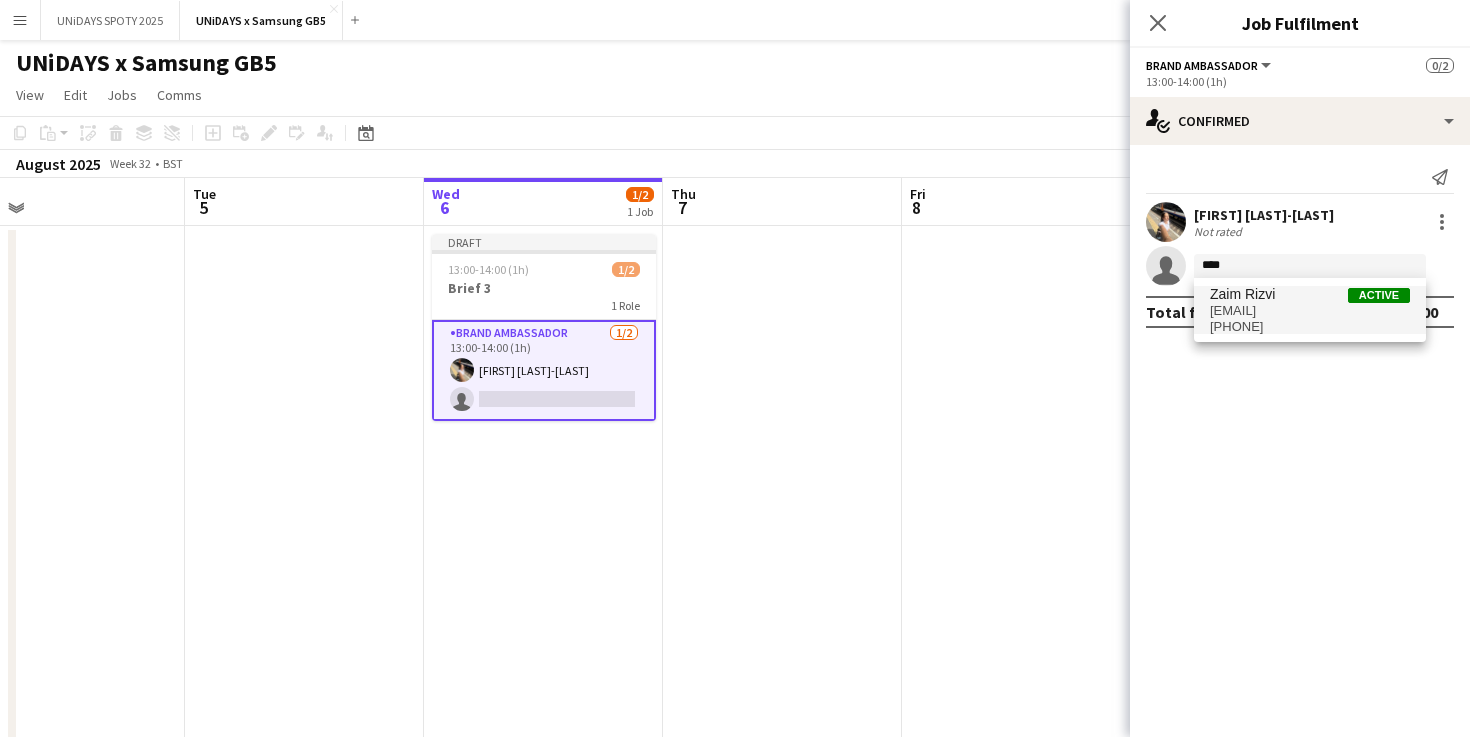 click on "[EMAIL]" at bounding box center (1310, 311) 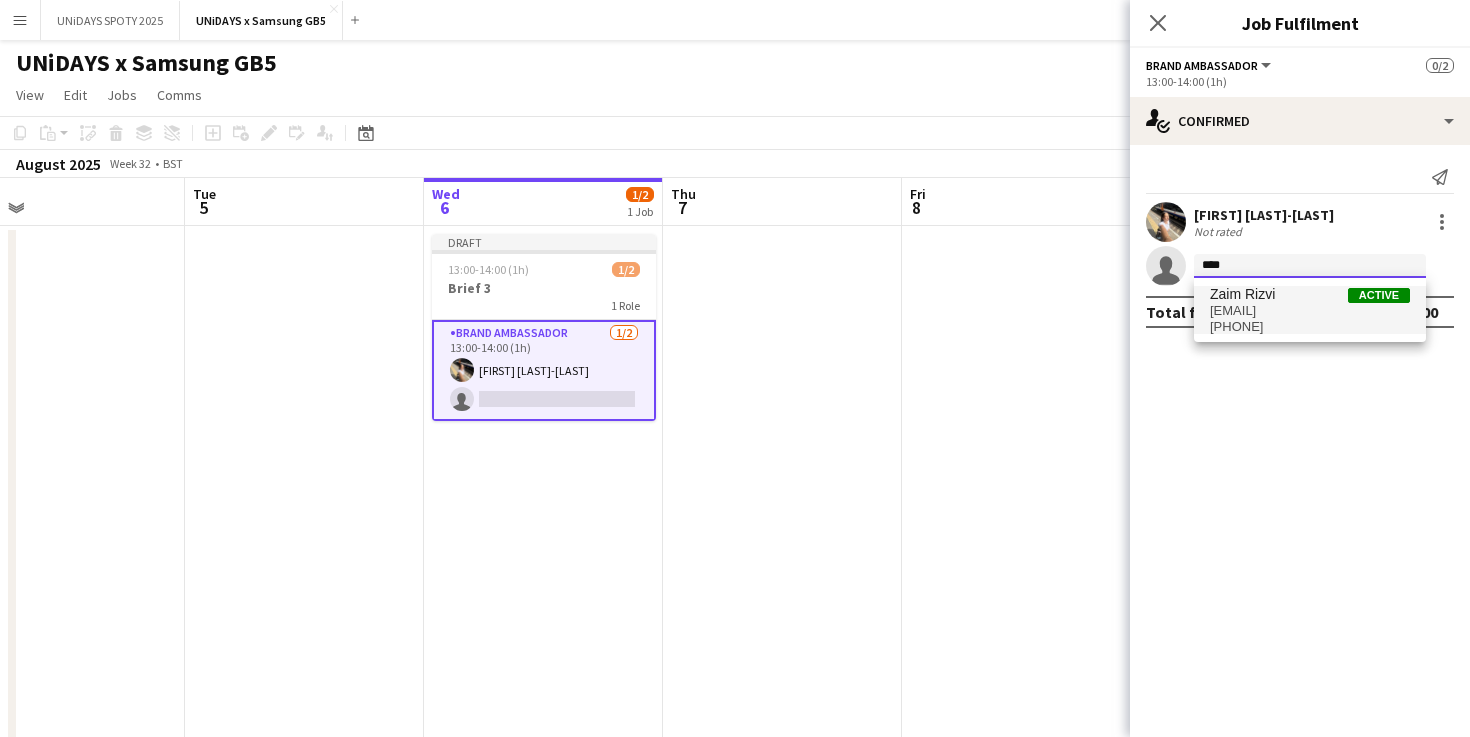 type 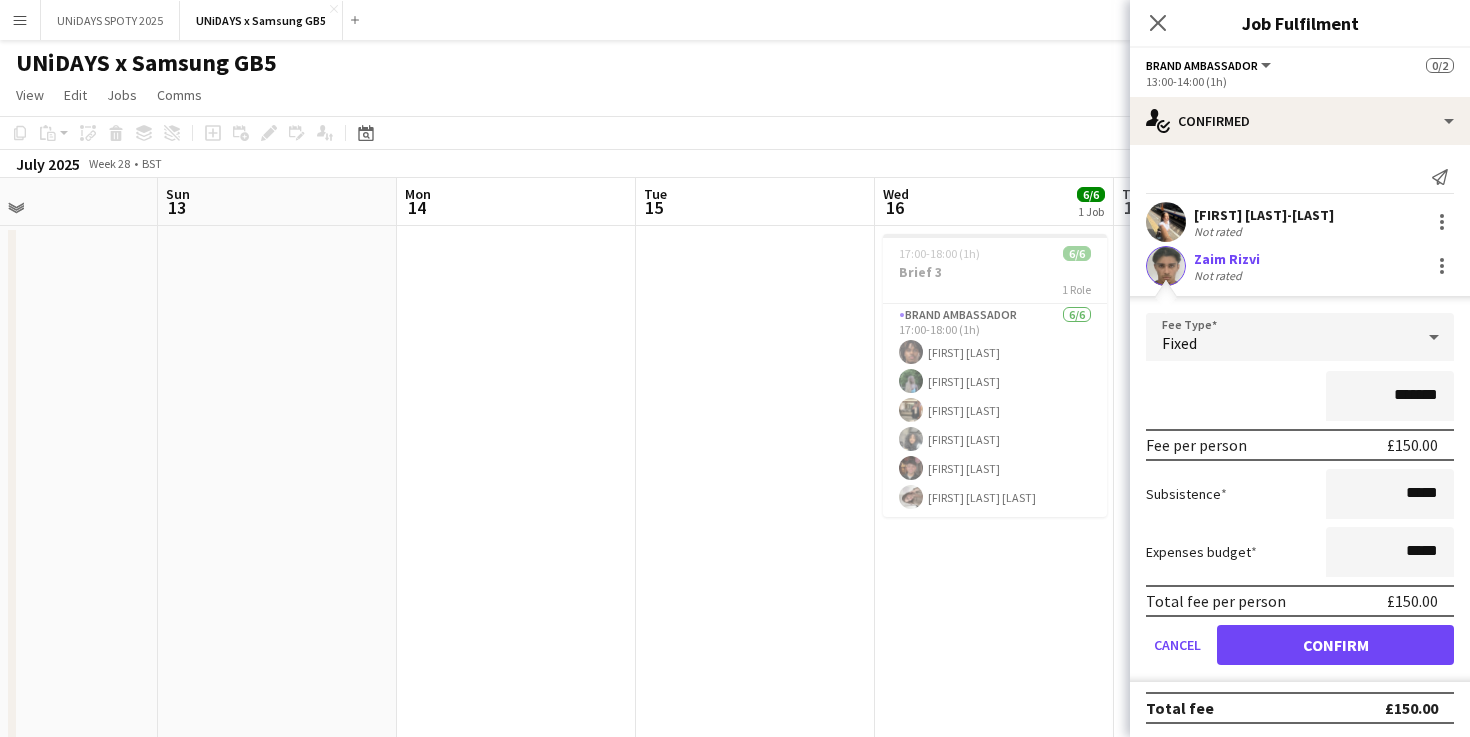scroll, scrollTop: 0, scrollLeft: 997, axis: horizontal 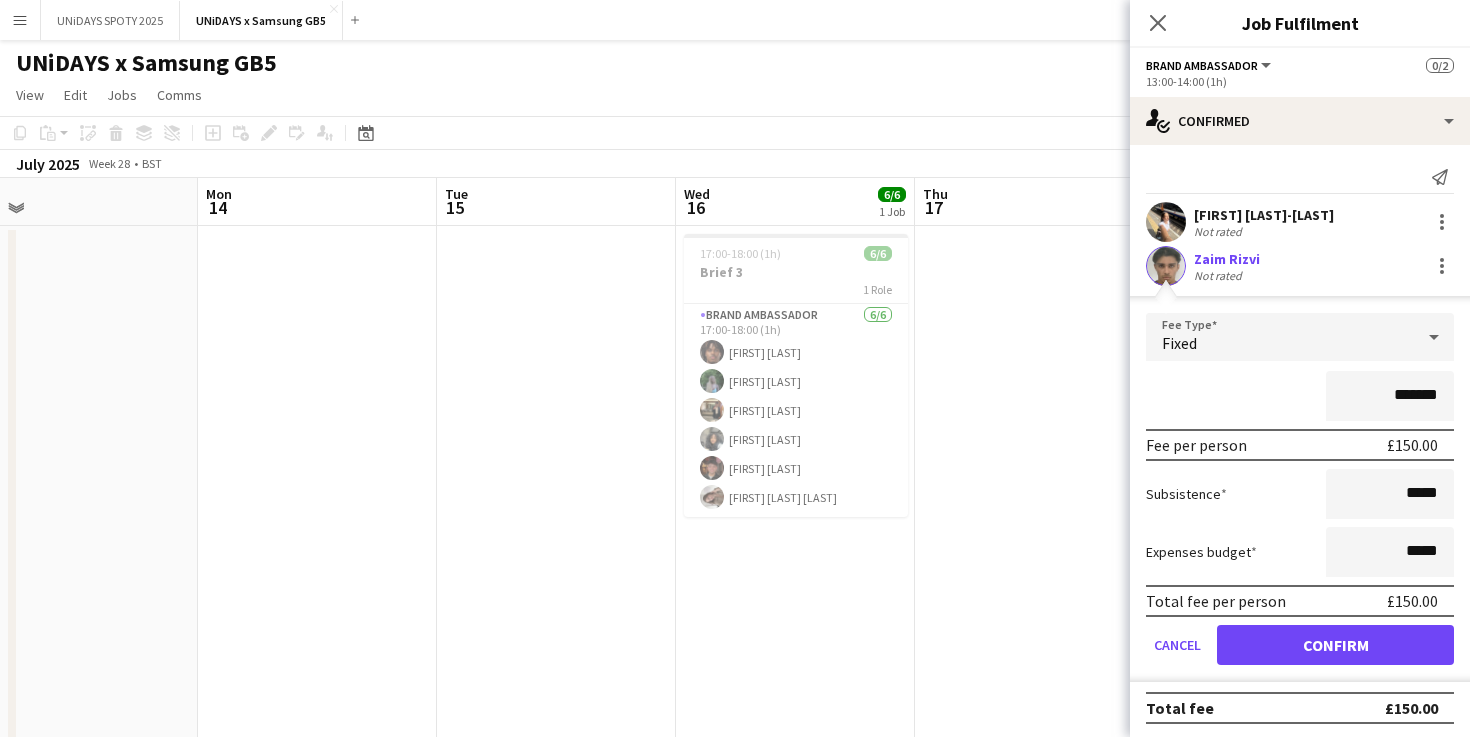 click on "Confirm" at bounding box center (1335, 645) 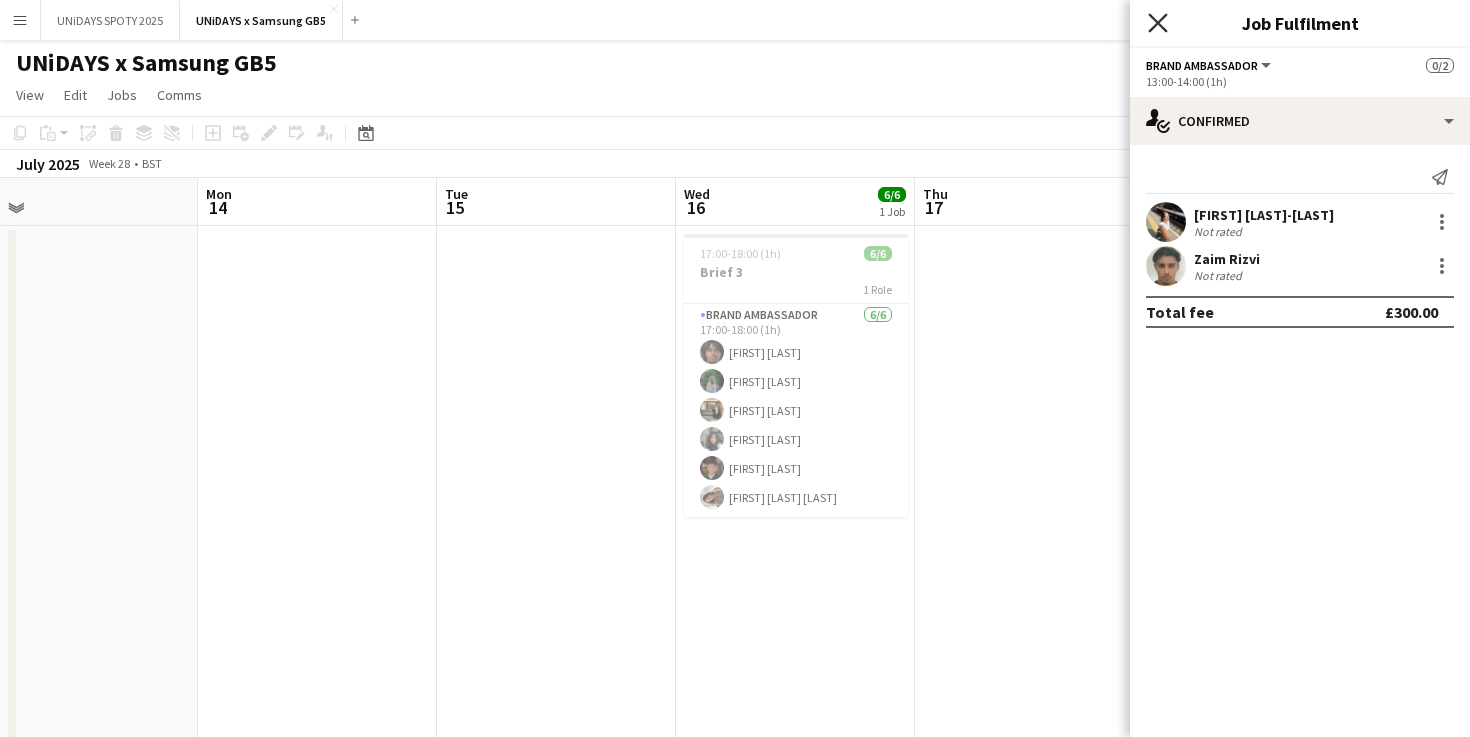 scroll, scrollTop: 0, scrollLeft: 0, axis: both 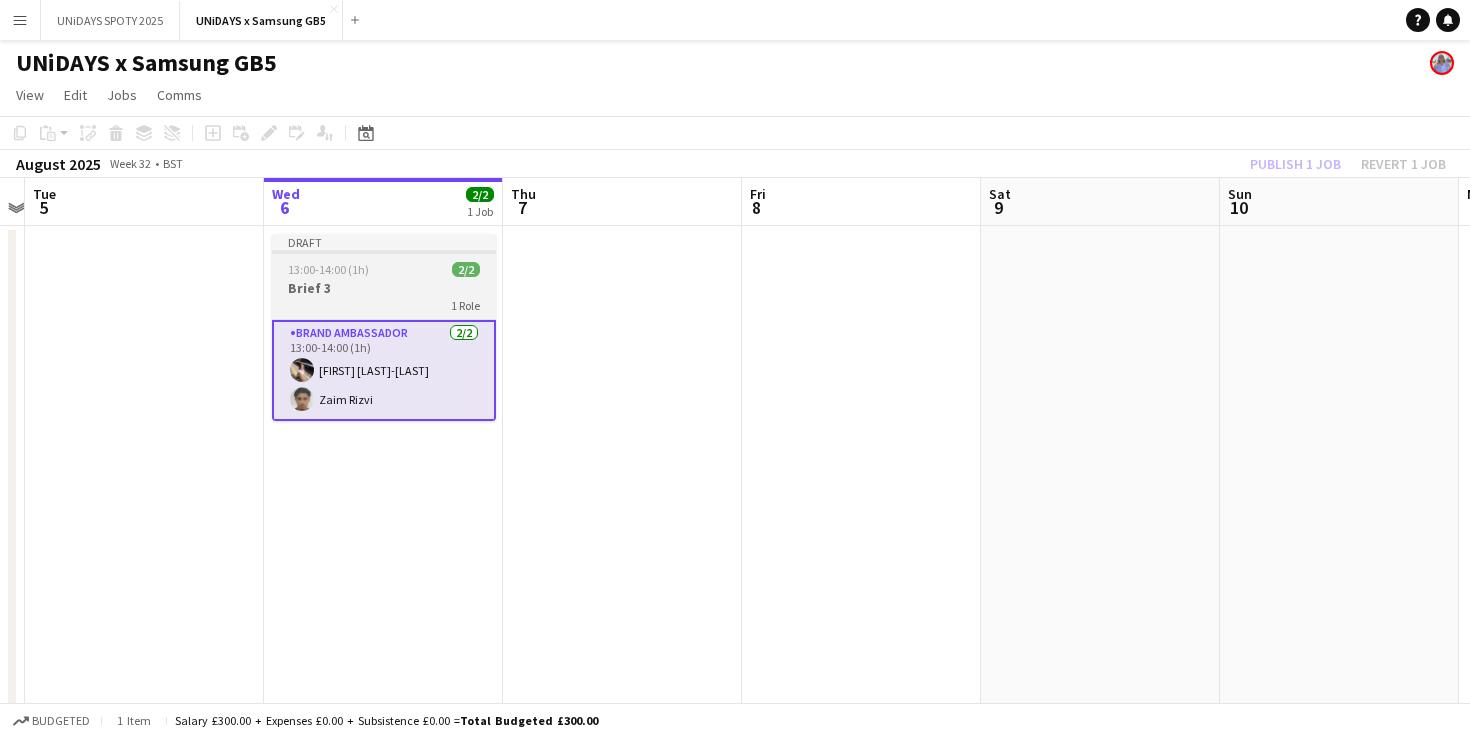 click on "Brand Ambassador   2/2   13:00-14:00 (1h)
[FIRST] [LAST] [LAST] [LAST]" at bounding box center (384, 370) 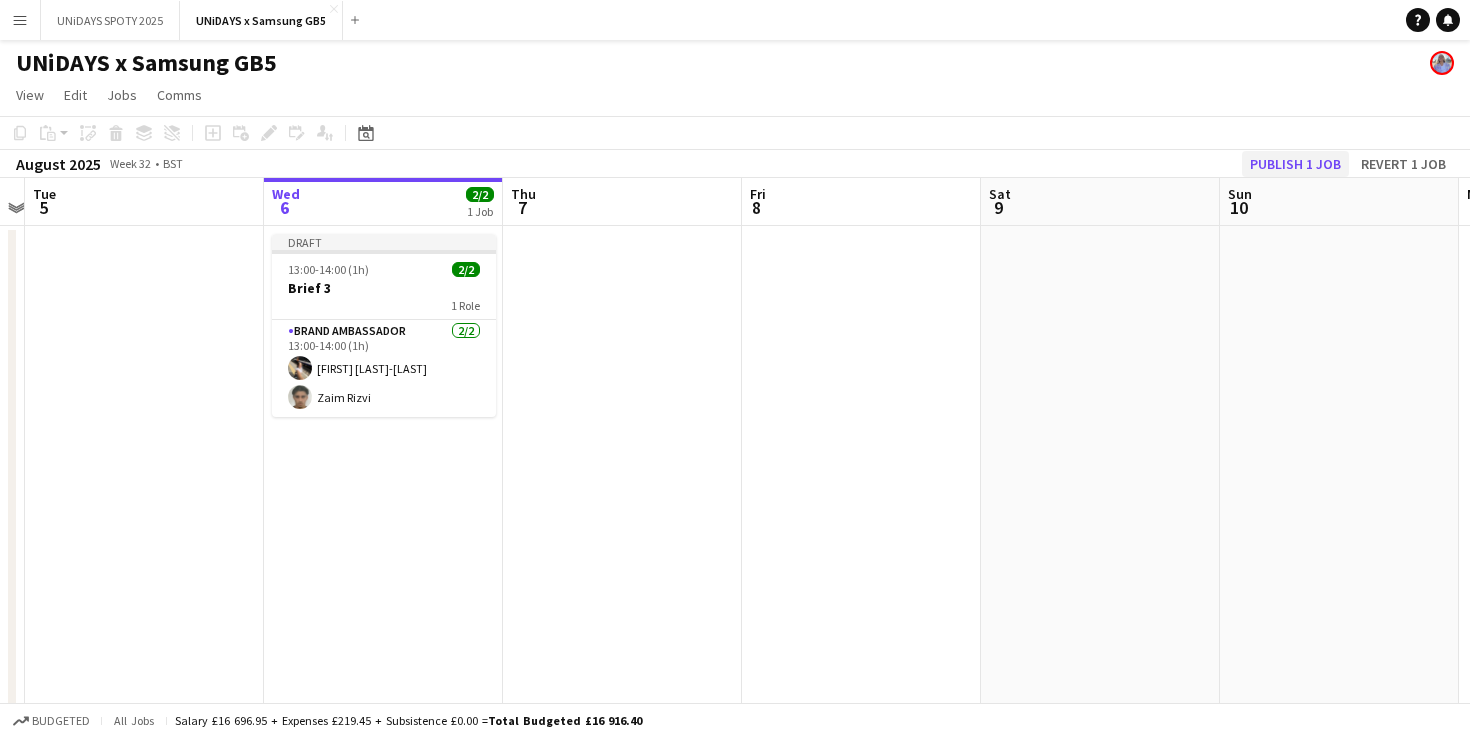 click on "Publish 1 job" 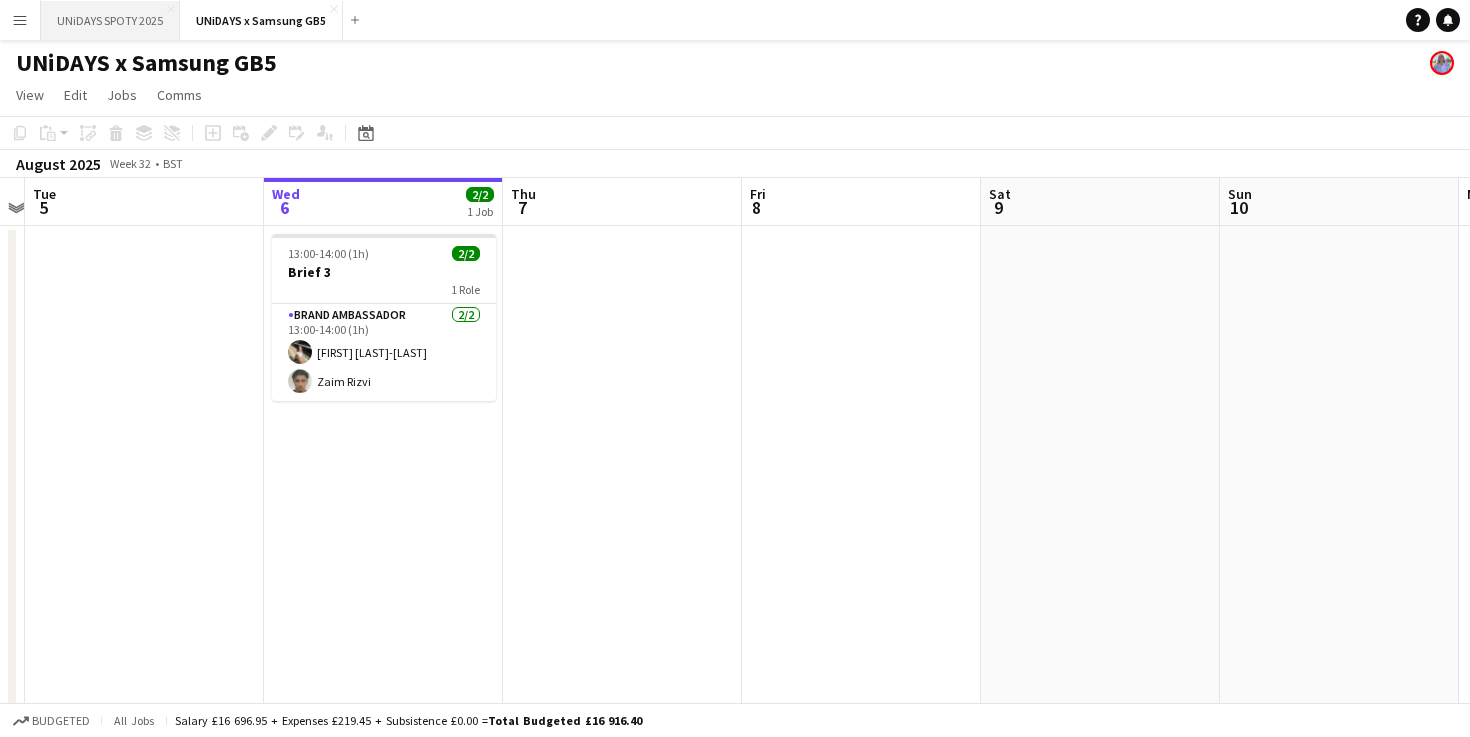click on "UNiDAYS SPOTY 2025
Close" at bounding box center (110, 20) 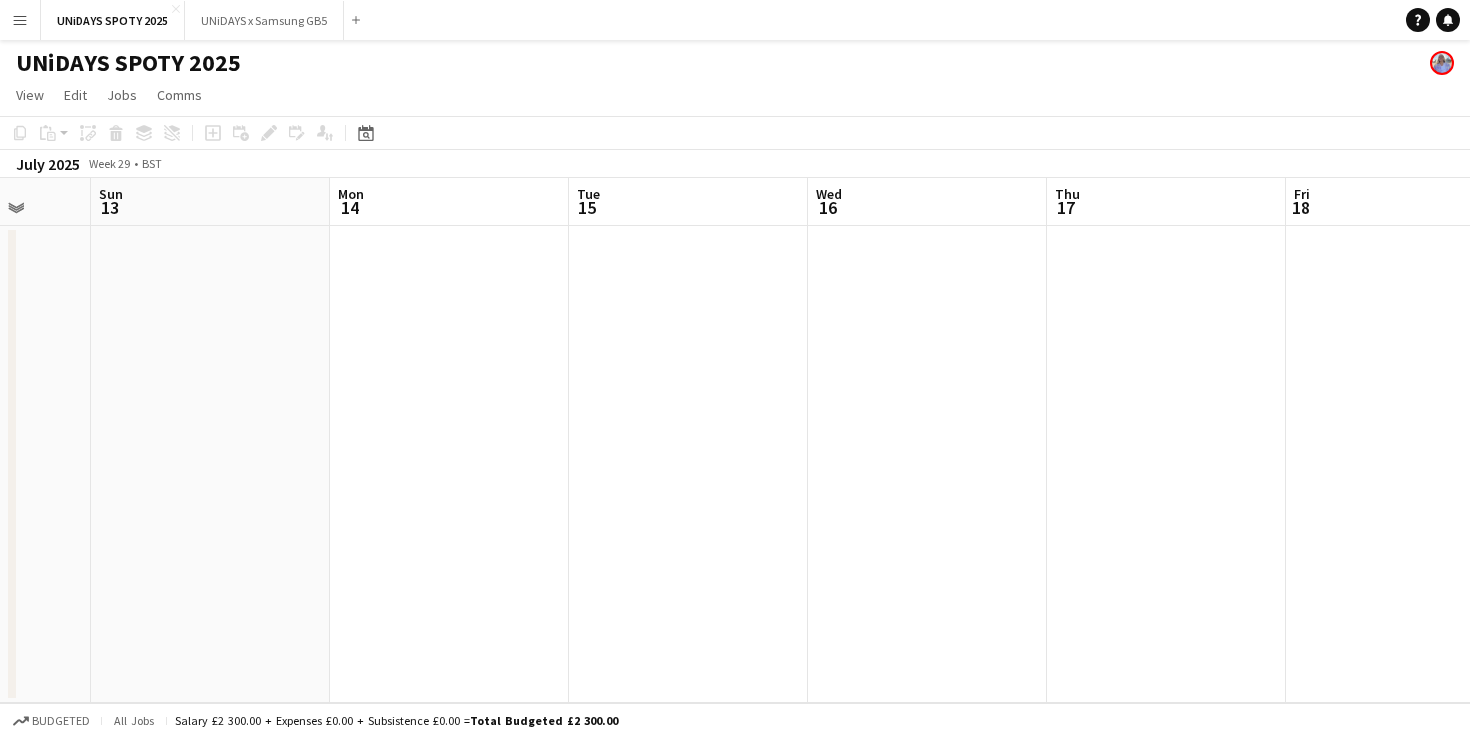 scroll, scrollTop: 0, scrollLeft: 460, axis: horizontal 